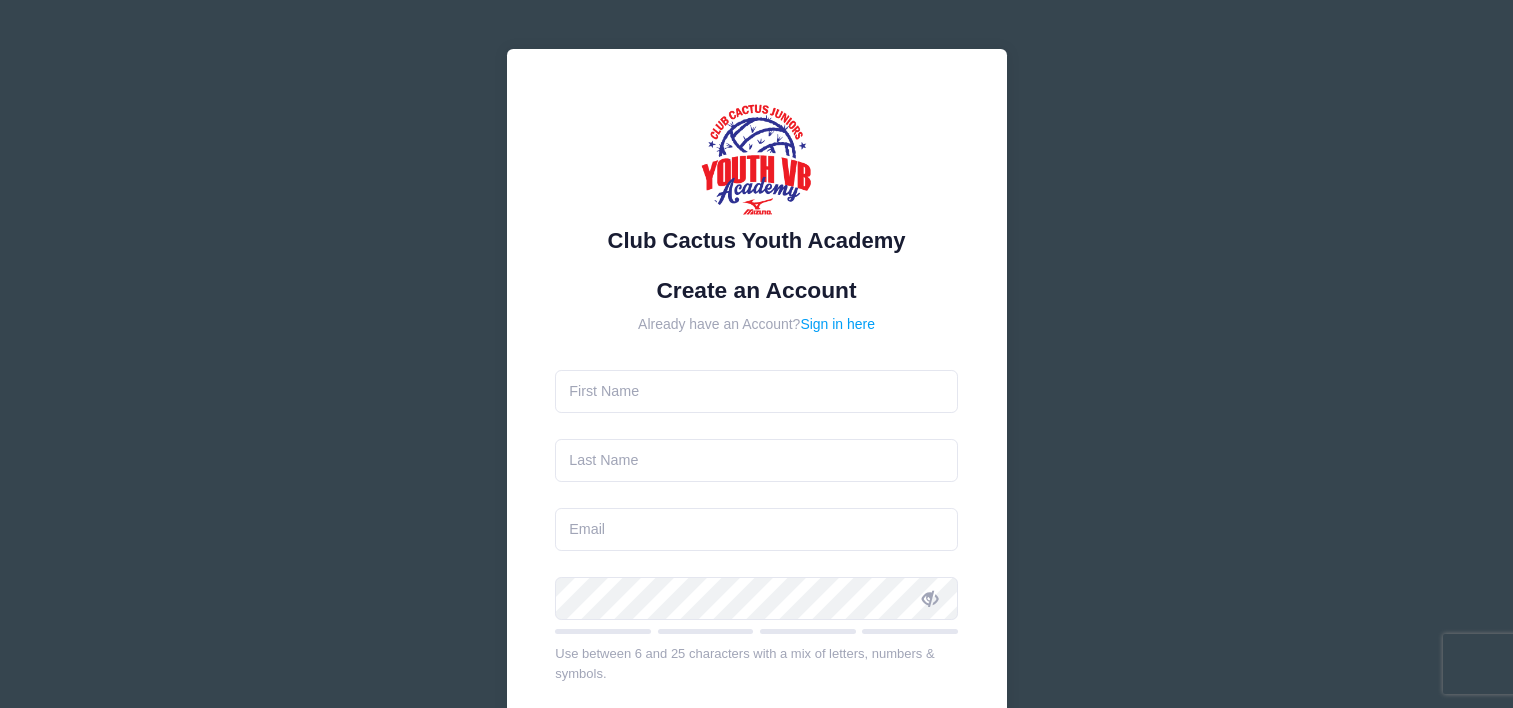 scroll, scrollTop: 0, scrollLeft: 0, axis: both 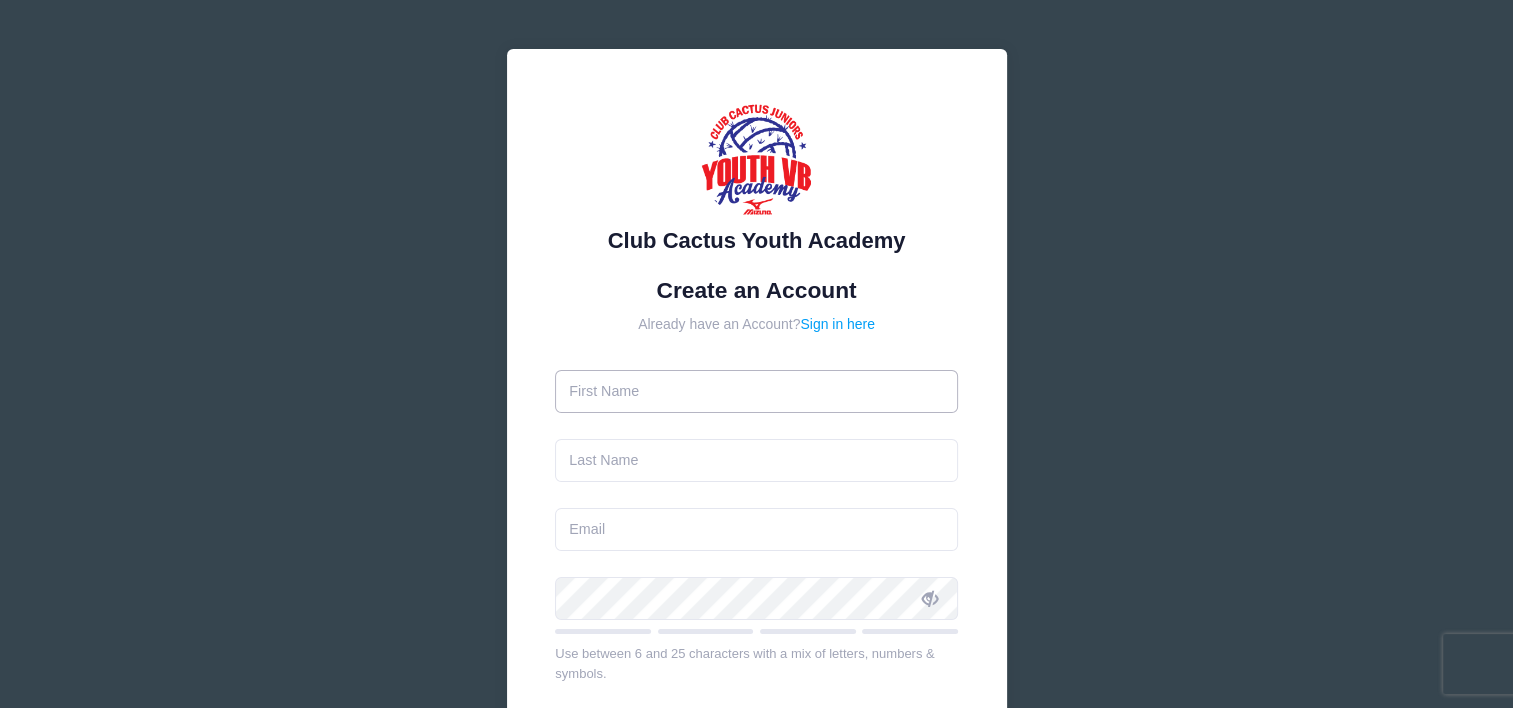 click at bounding box center (756, 391) 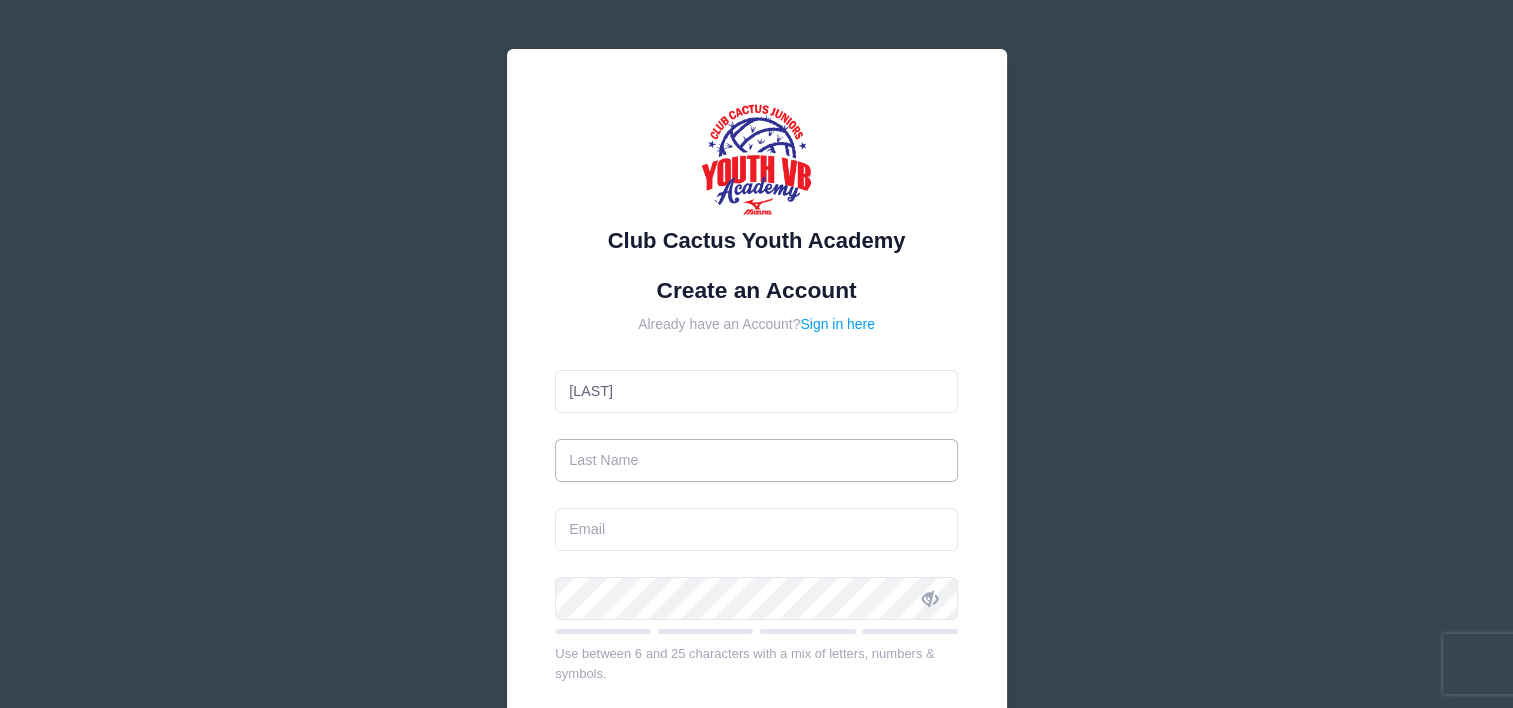 type on "Johnson" 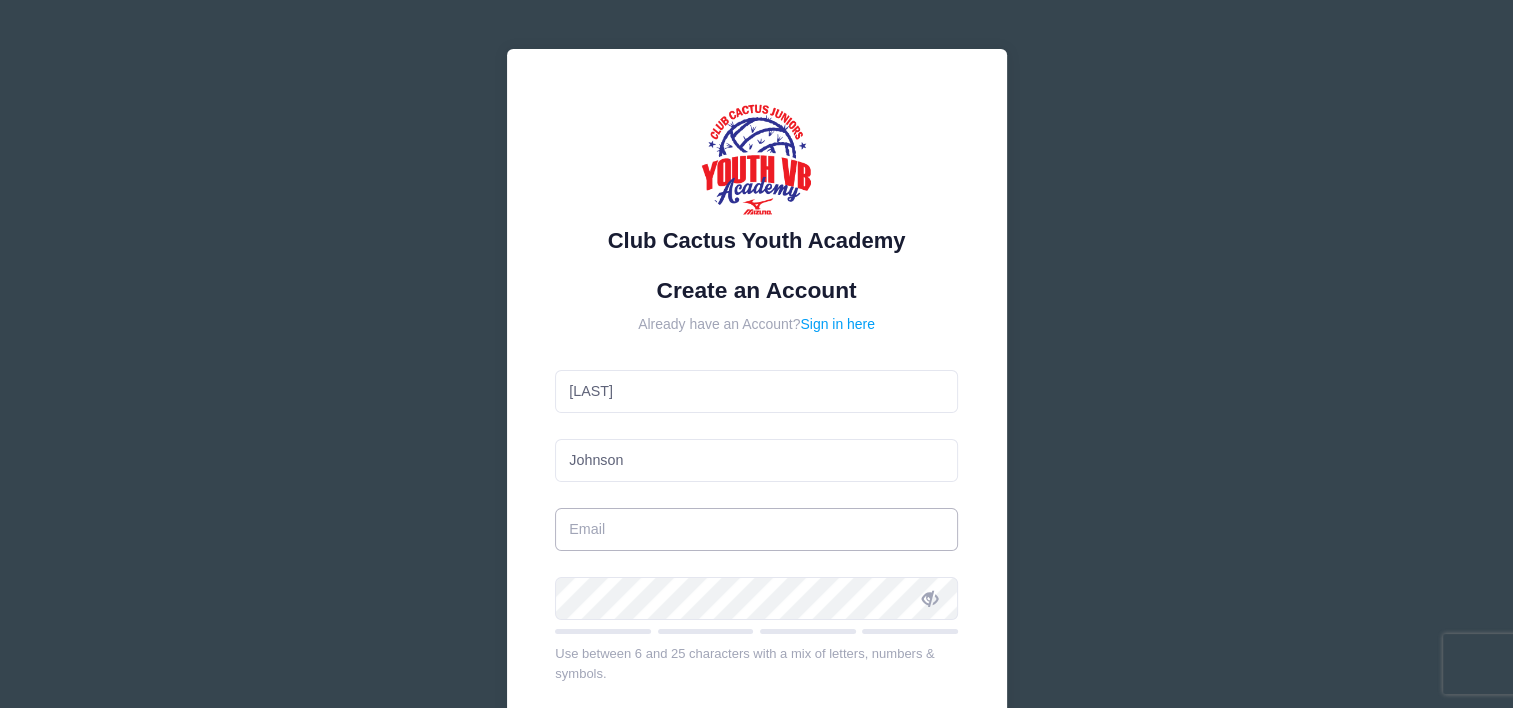 type on "jimy_ba@hotmail.com" 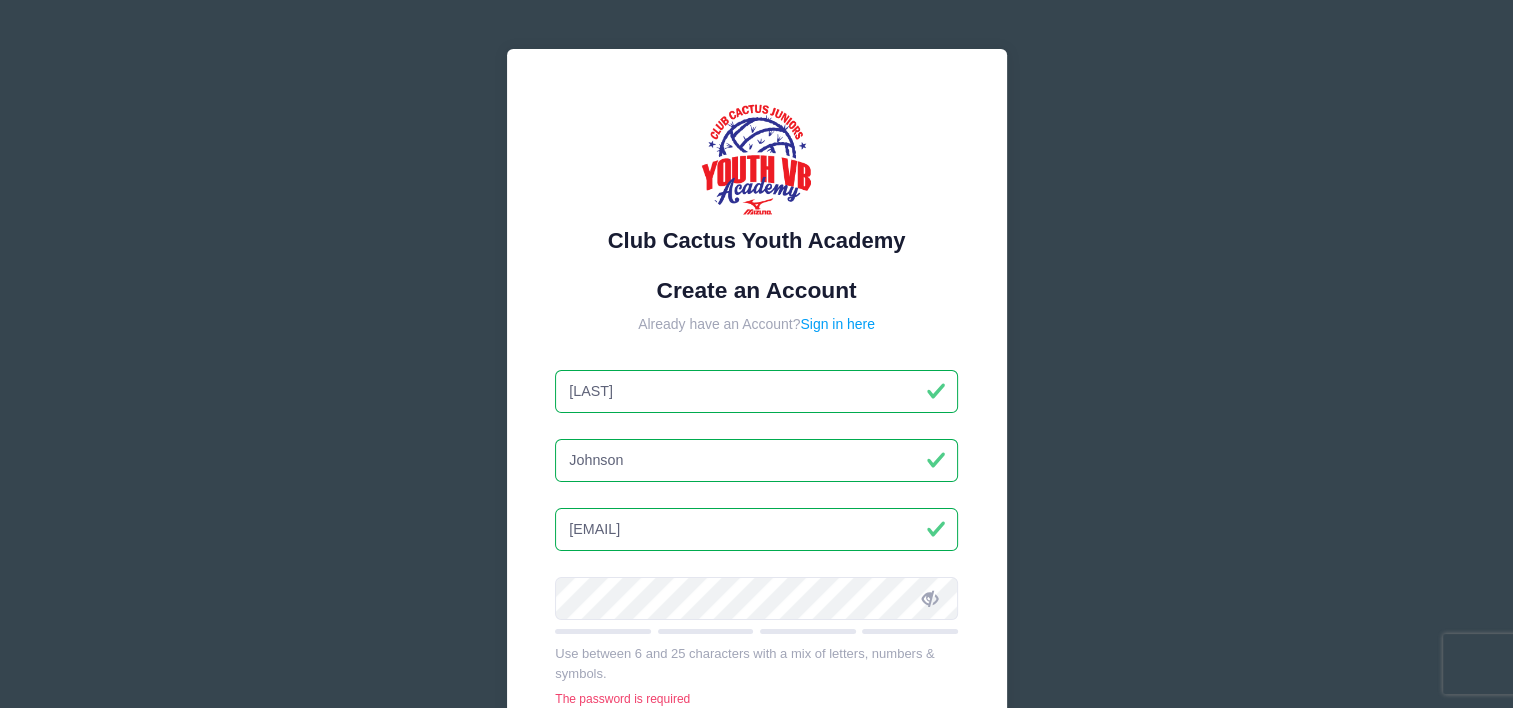 drag, startPoint x: 642, startPoint y: 476, endPoint x: 464, endPoint y: 504, distance: 180.1888 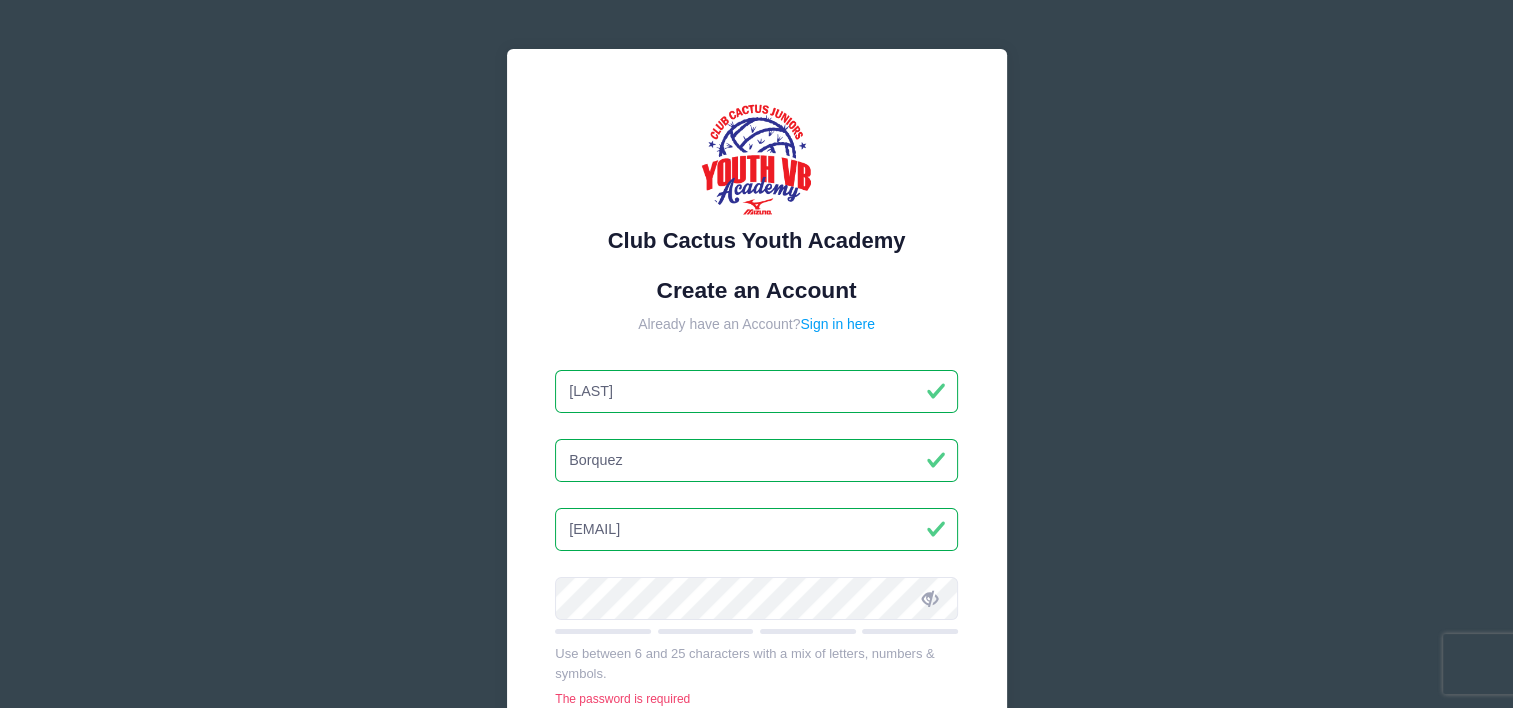 type on "Borquez" 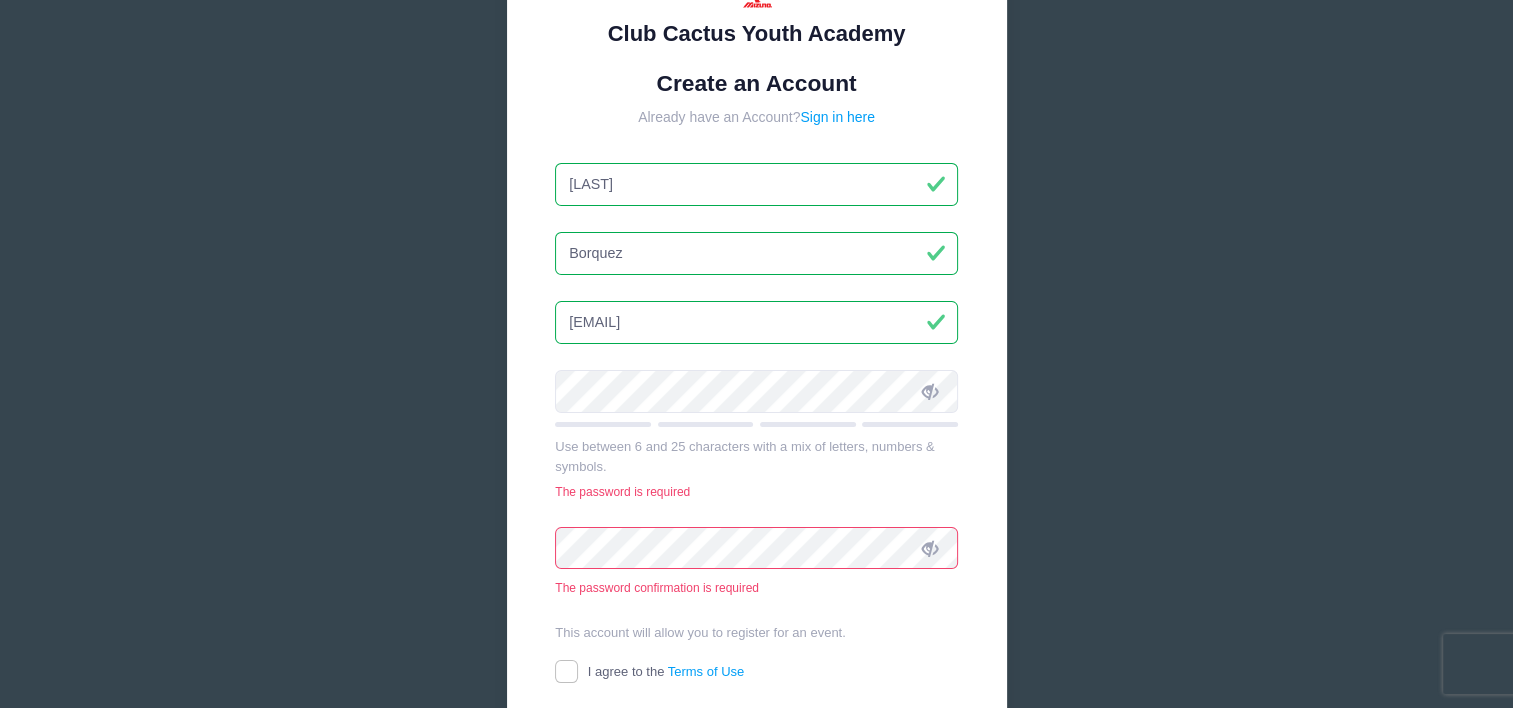 scroll, scrollTop: 240, scrollLeft: 0, axis: vertical 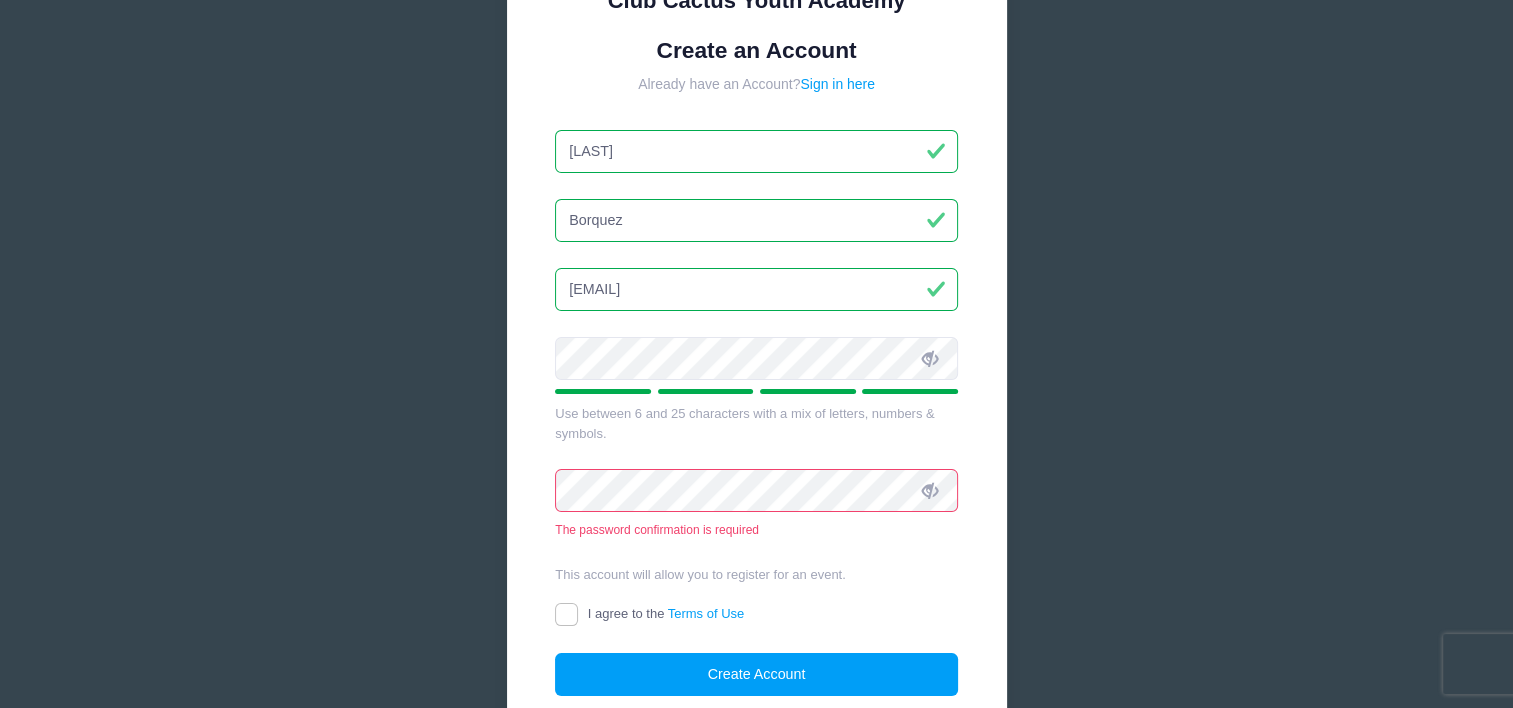 click at bounding box center [930, 359] 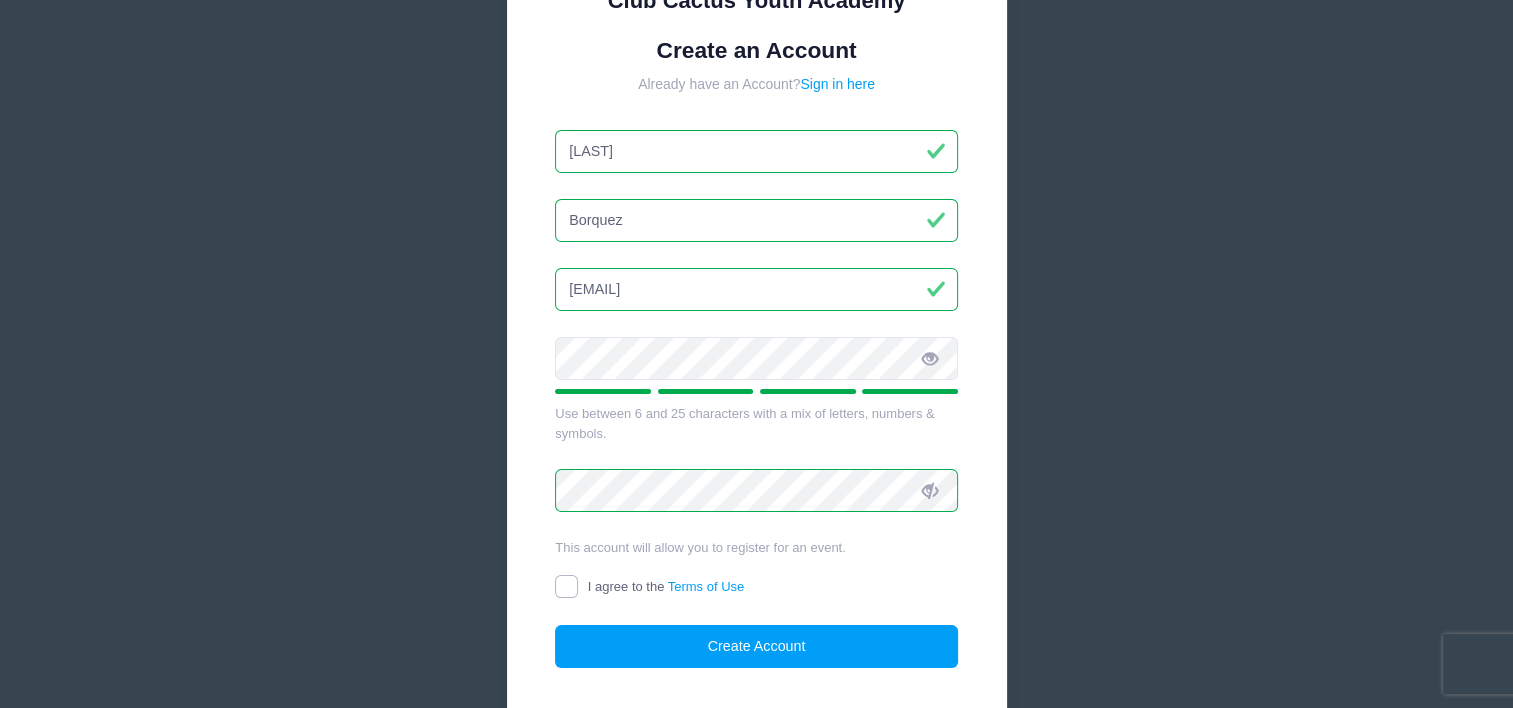 click on "I agree to the
Terms of Use" at bounding box center [566, 586] 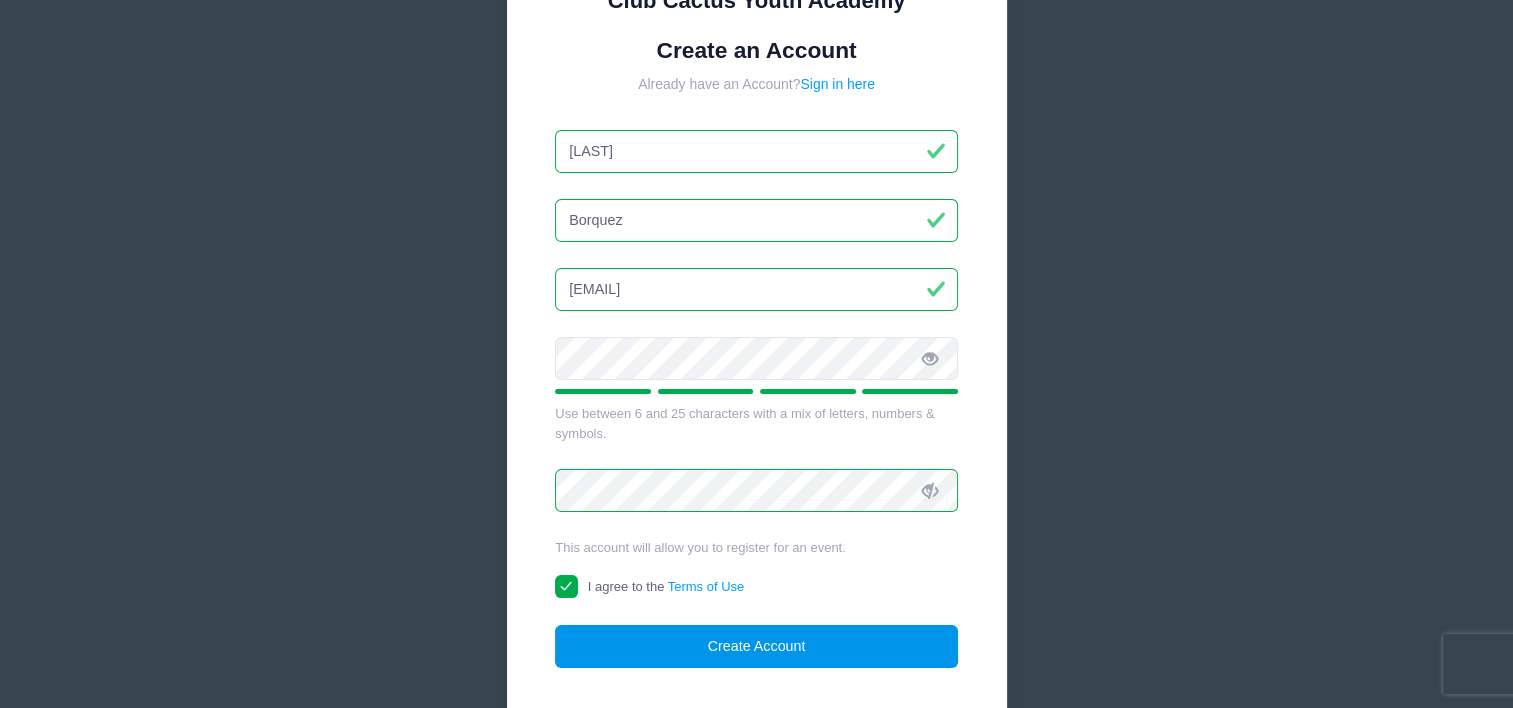 click on "Create Account" at bounding box center [756, 646] 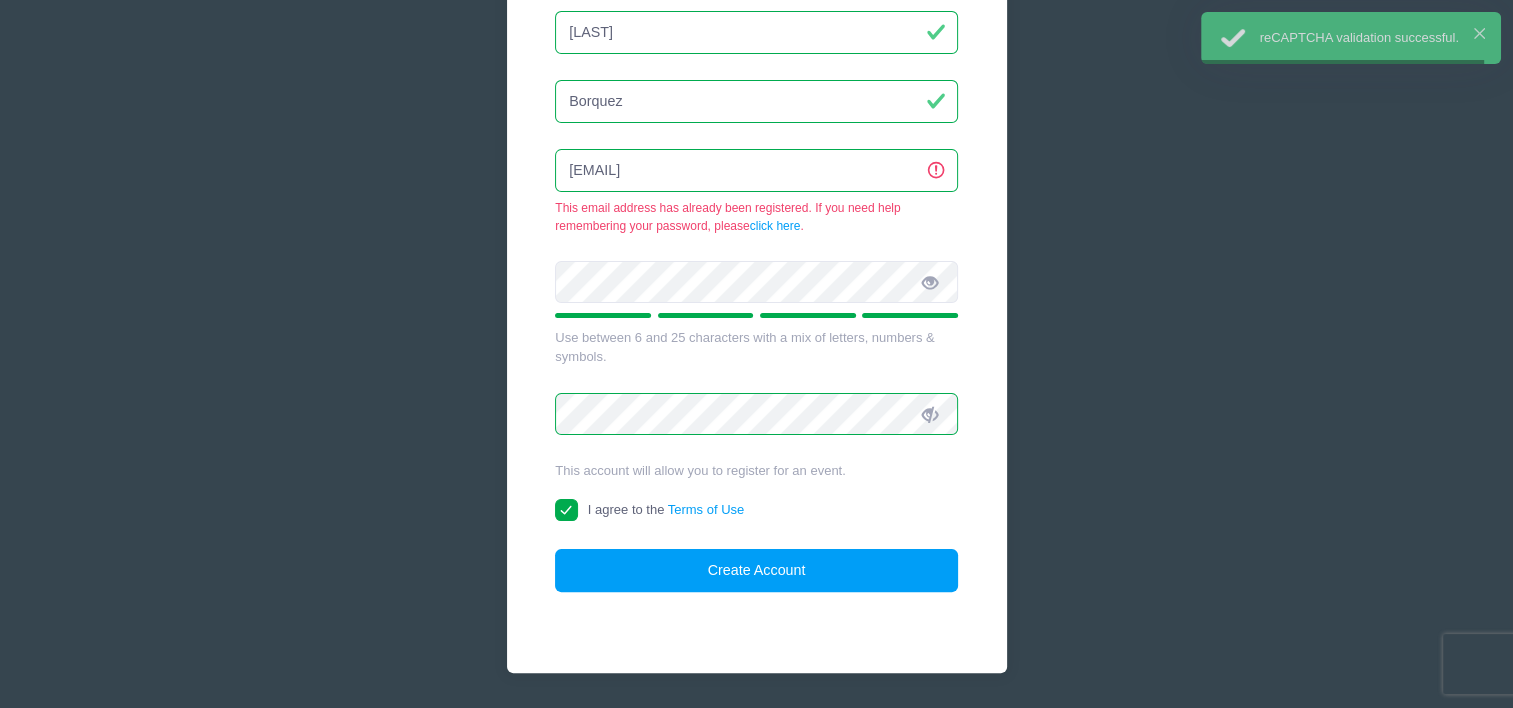 scroll, scrollTop: 377, scrollLeft: 0, axis: vertical 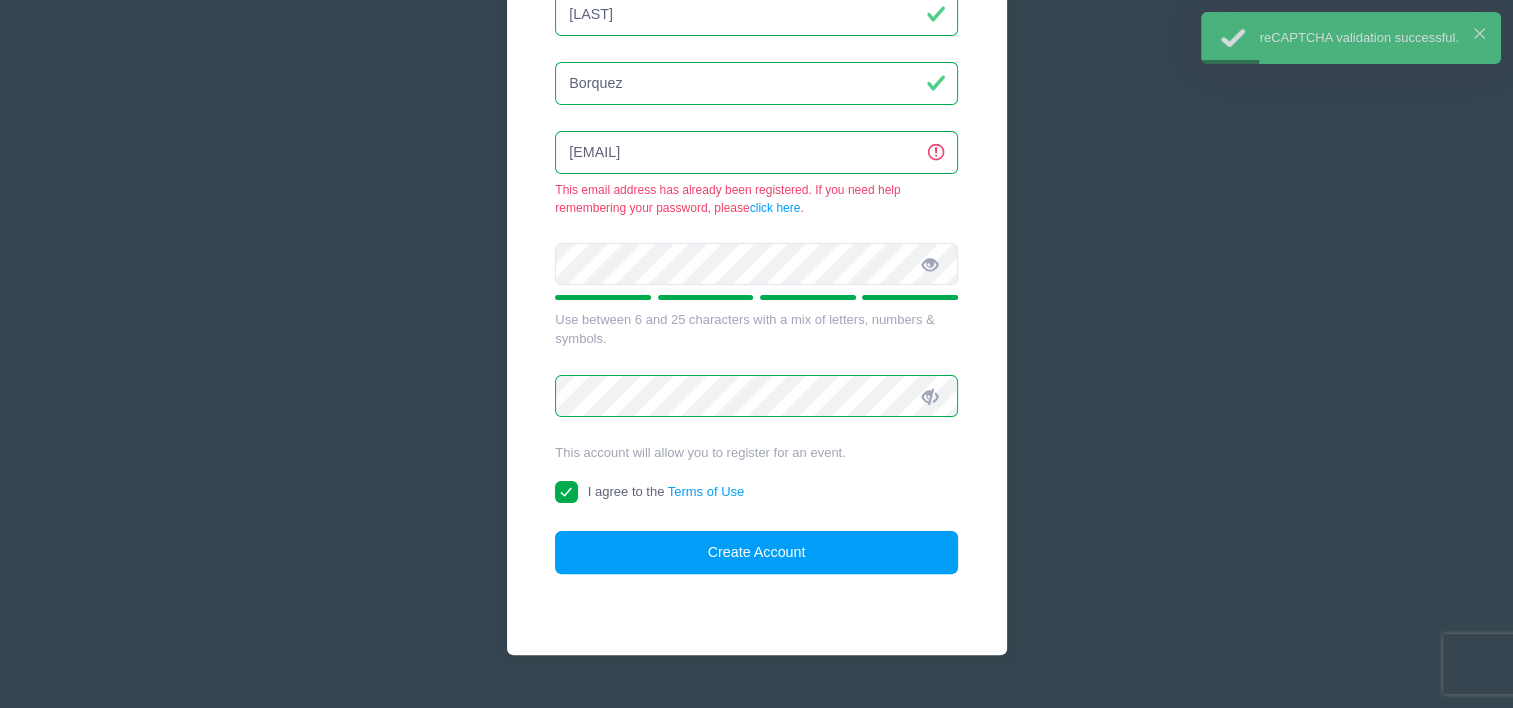 click on "click here" at bounding box center [775, 208] 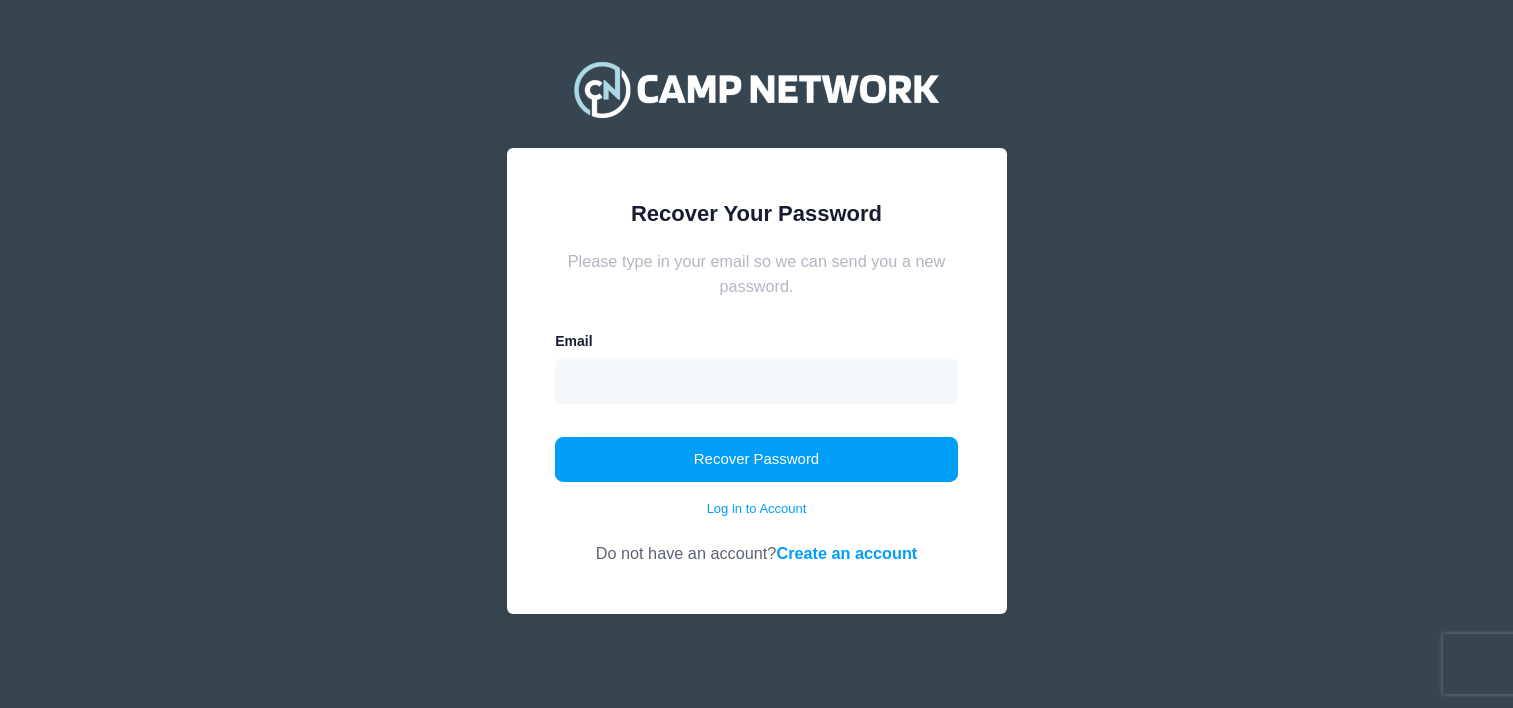 scroll, scrollTop: 0, scrollLeft: 0, axis: both 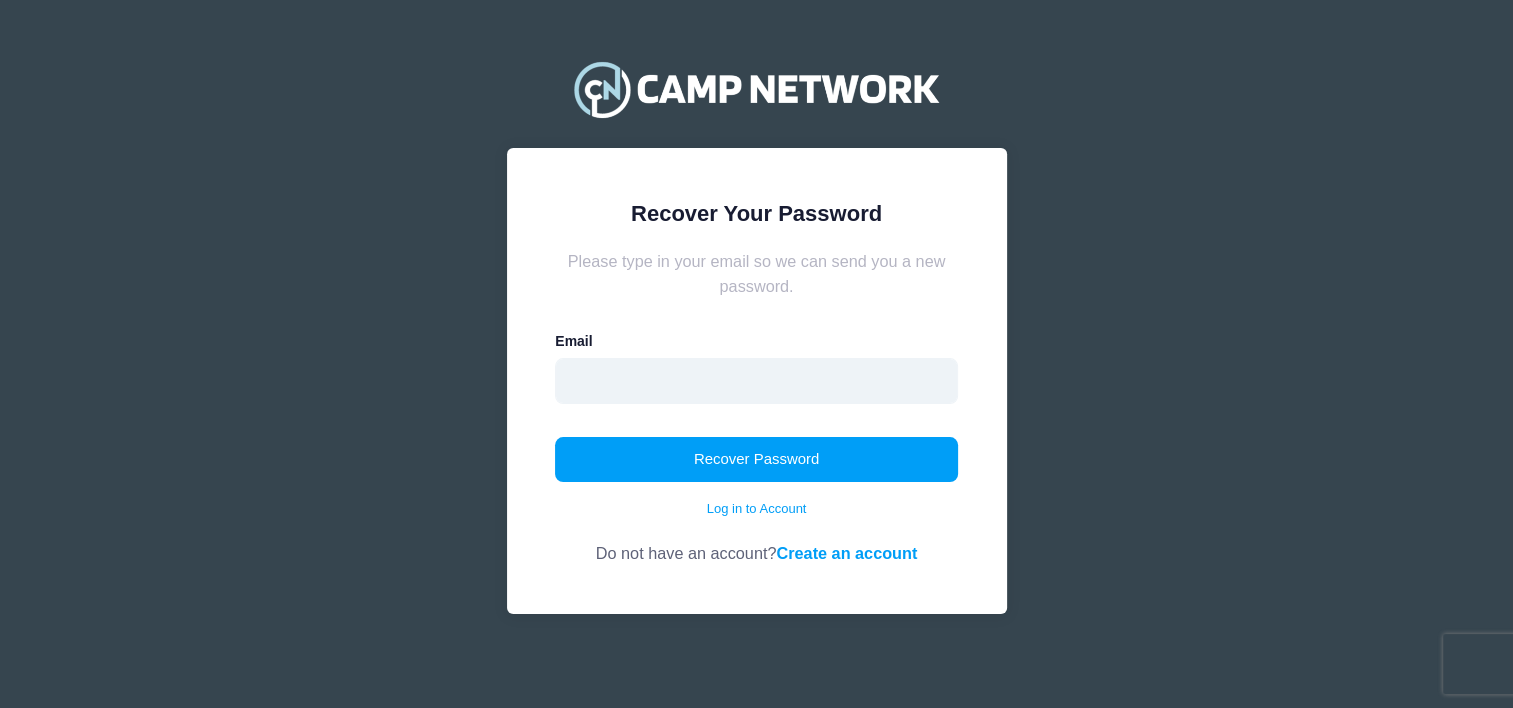 click at bounding box center [756, 381] 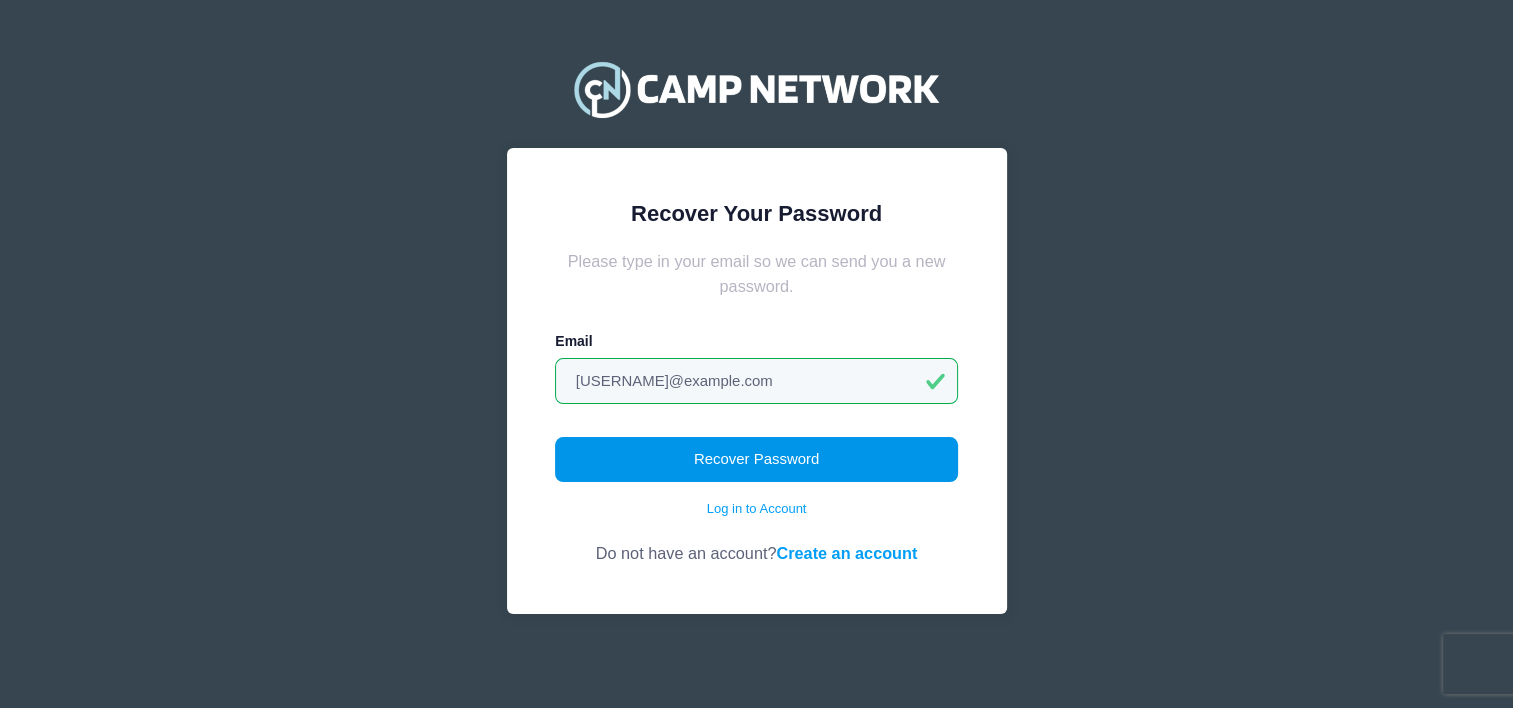 click on "Recover Password" at bounding box center (756, 460) 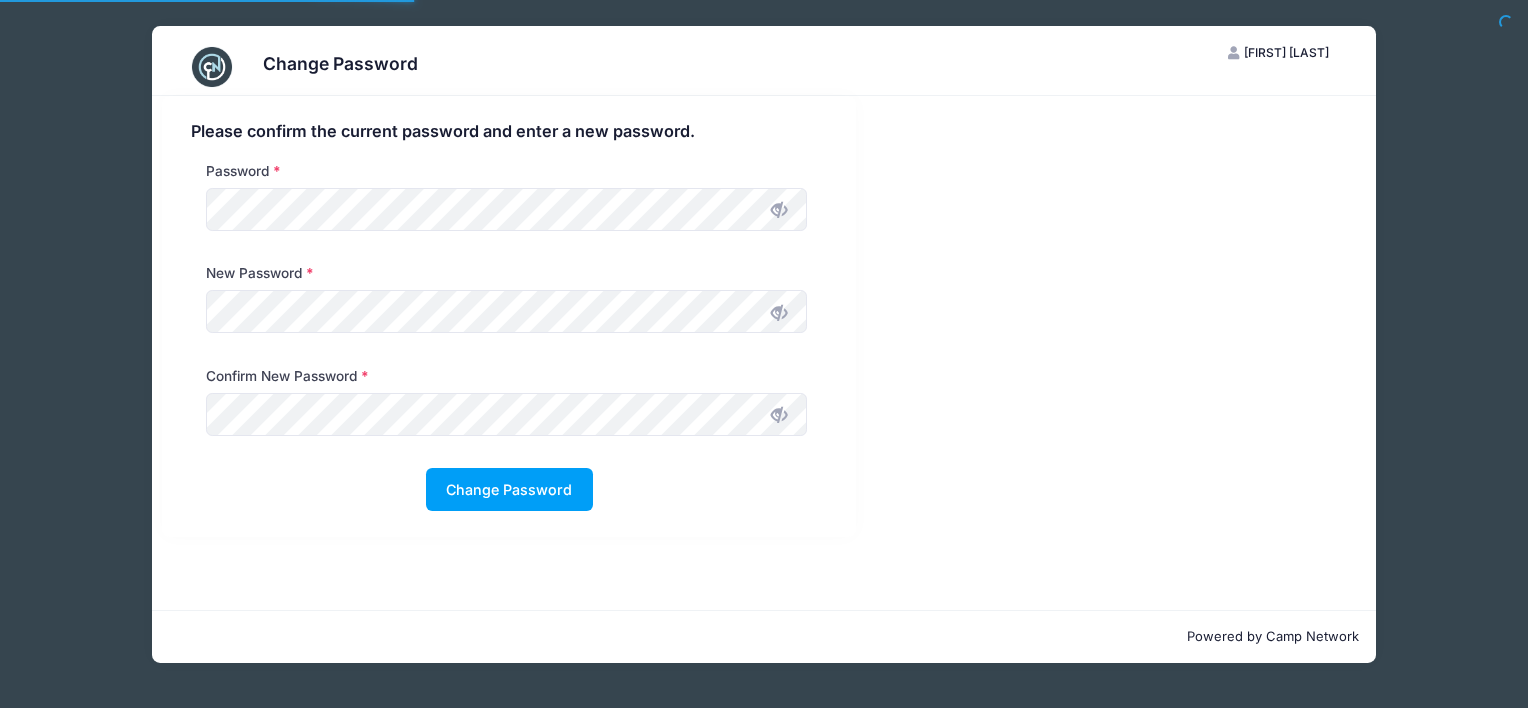 scroll, scrollTop: 0, scrollLeft: 0, axis: both 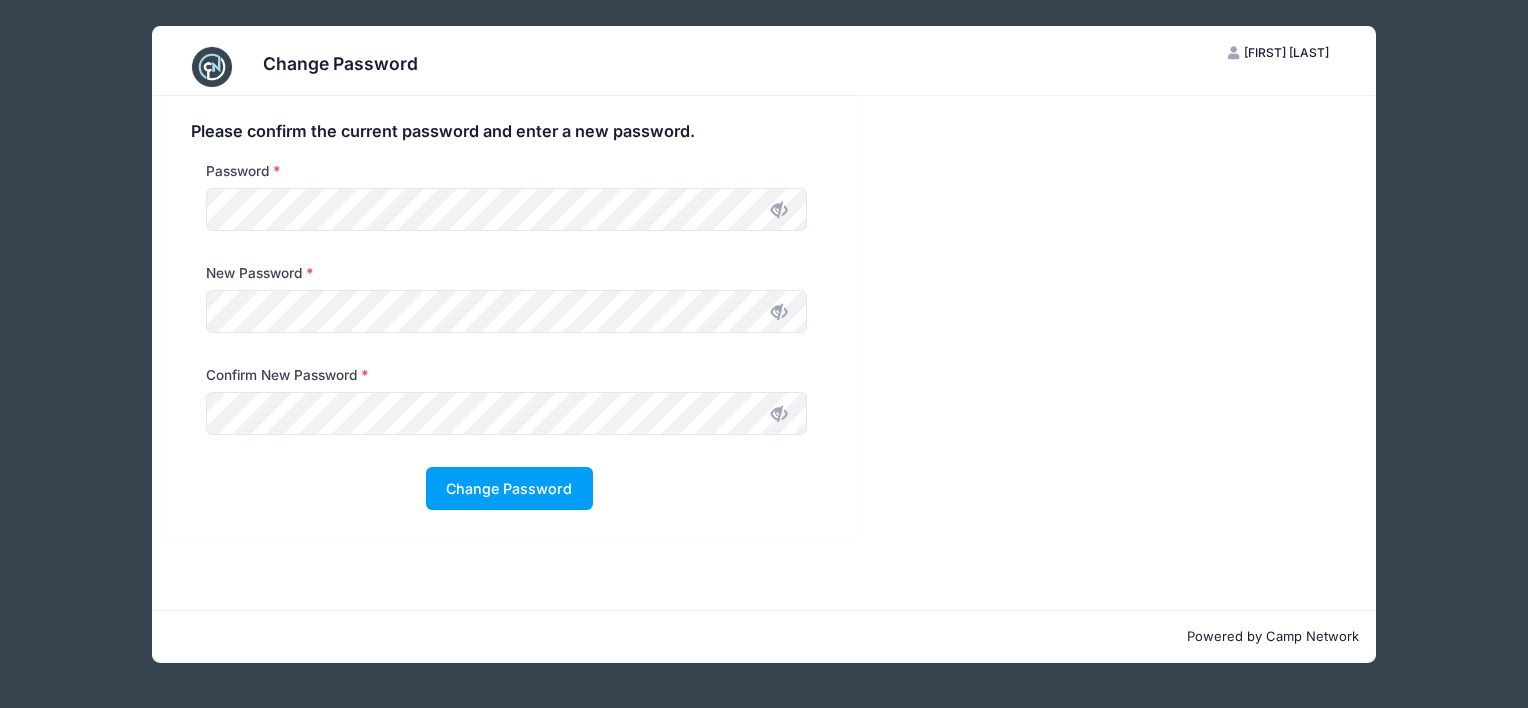 click at bounding box center (779, 312) 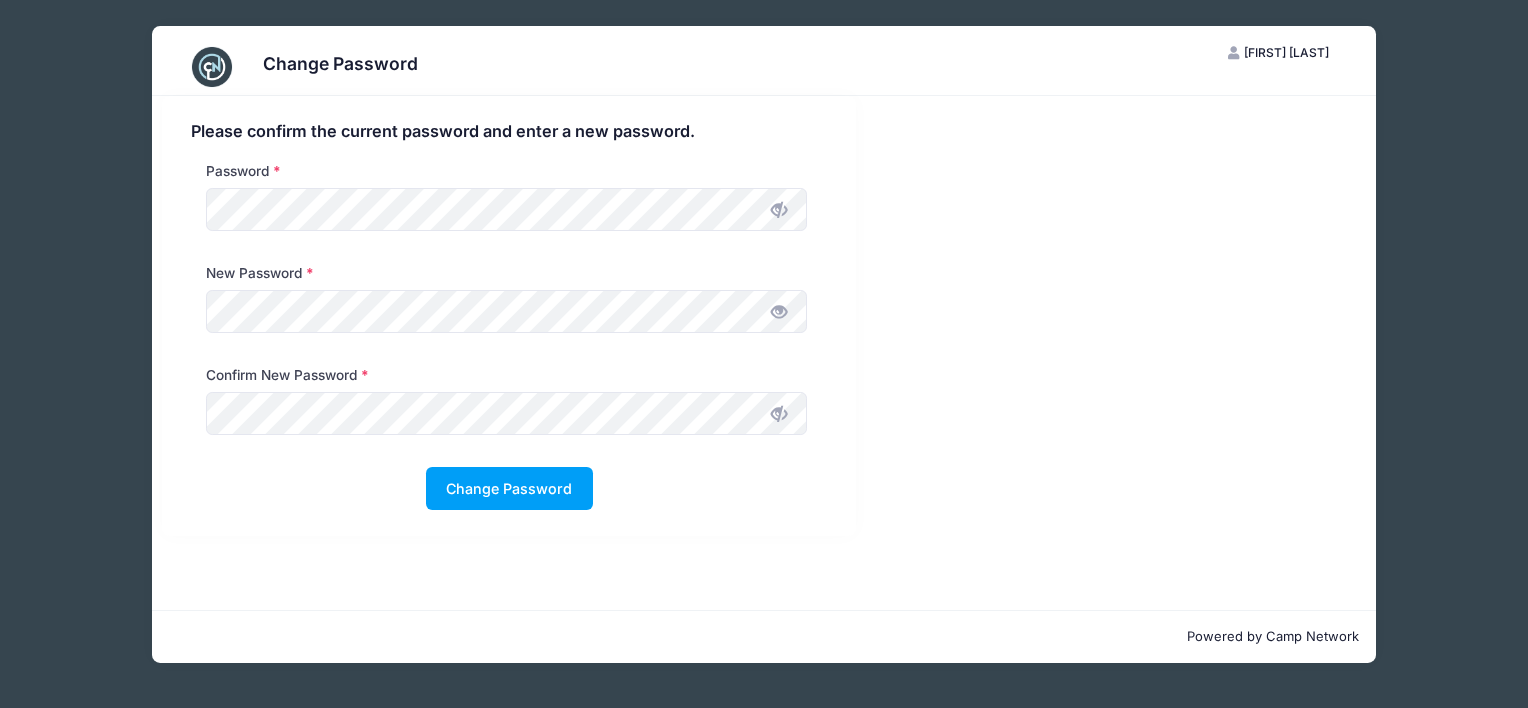 click at bounding box center [779, 414] 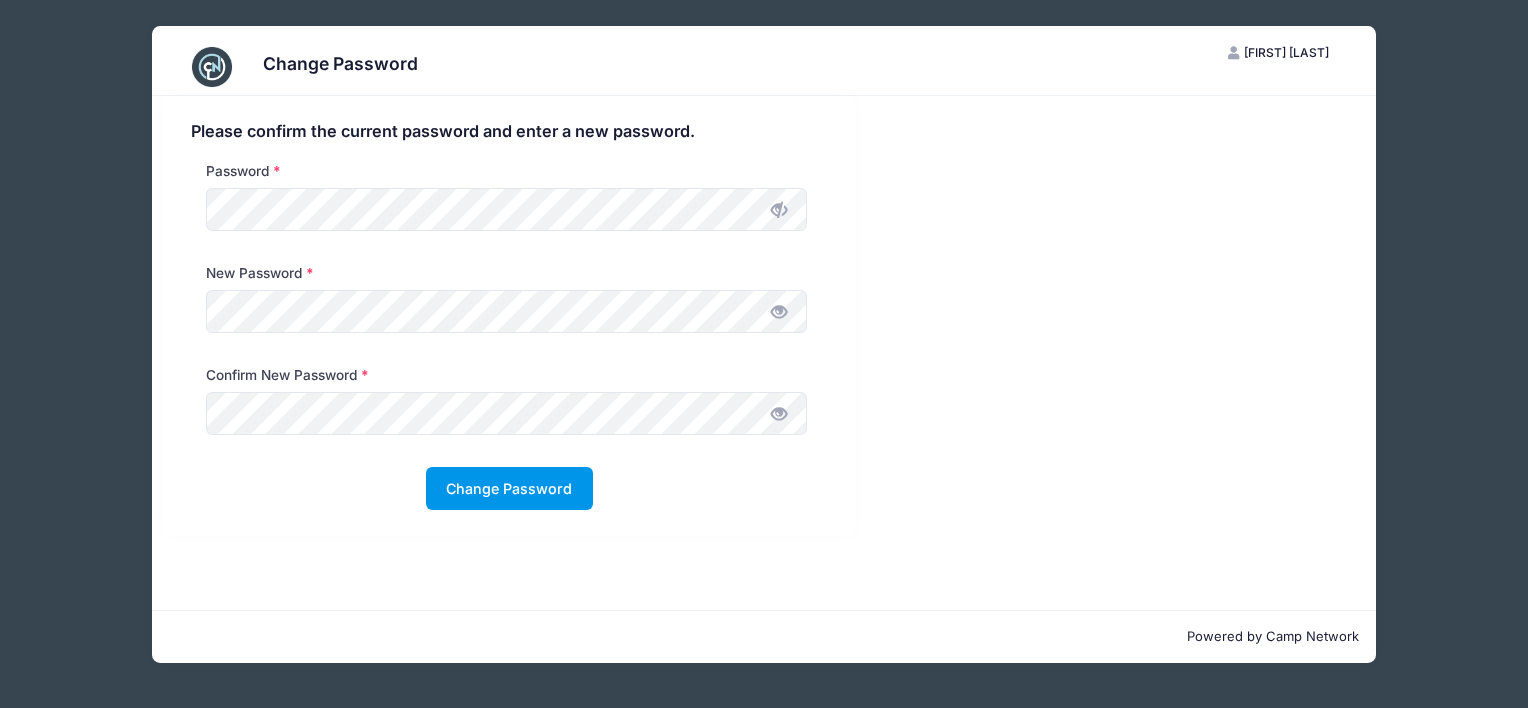 click on "Change Password" at bounding box center [509, 488] 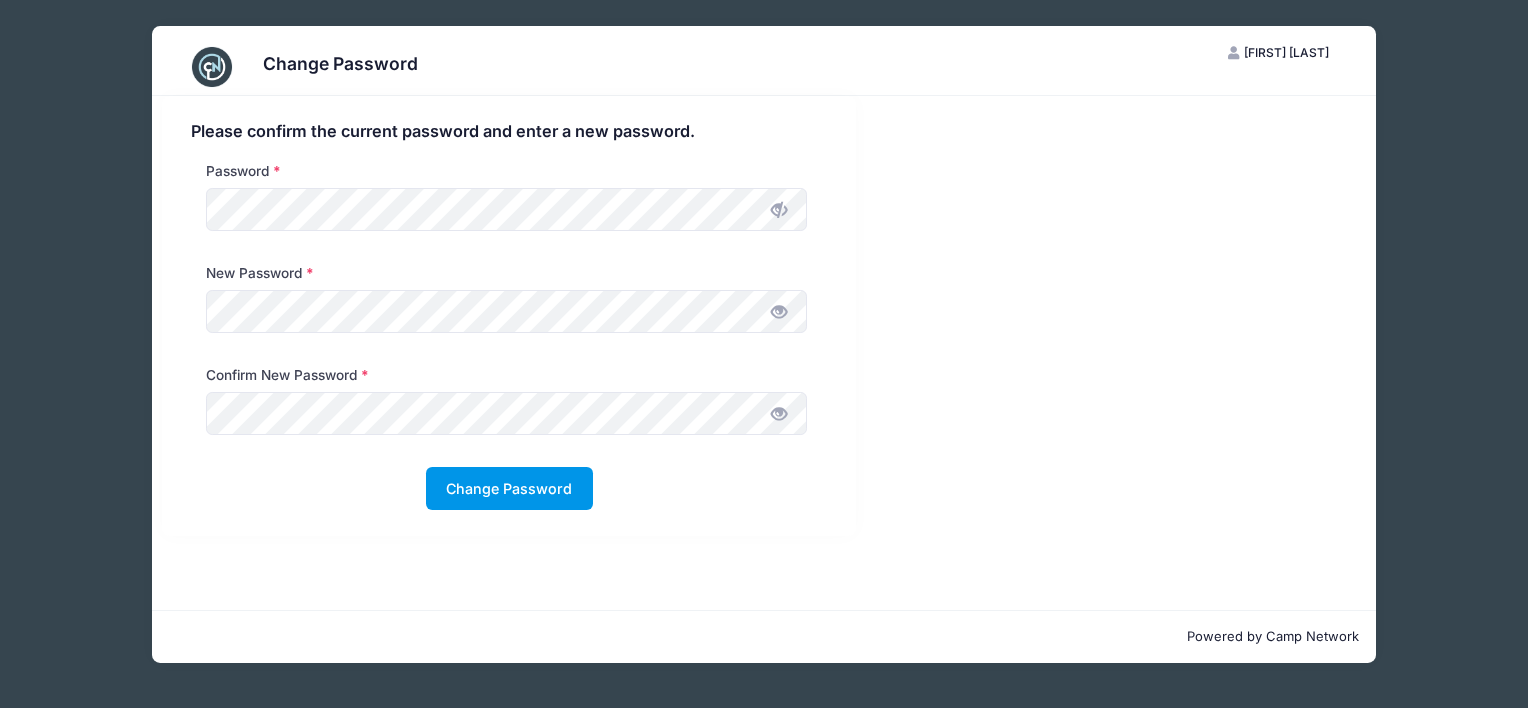 click on "Change Password" at bounding box center [509, 488] 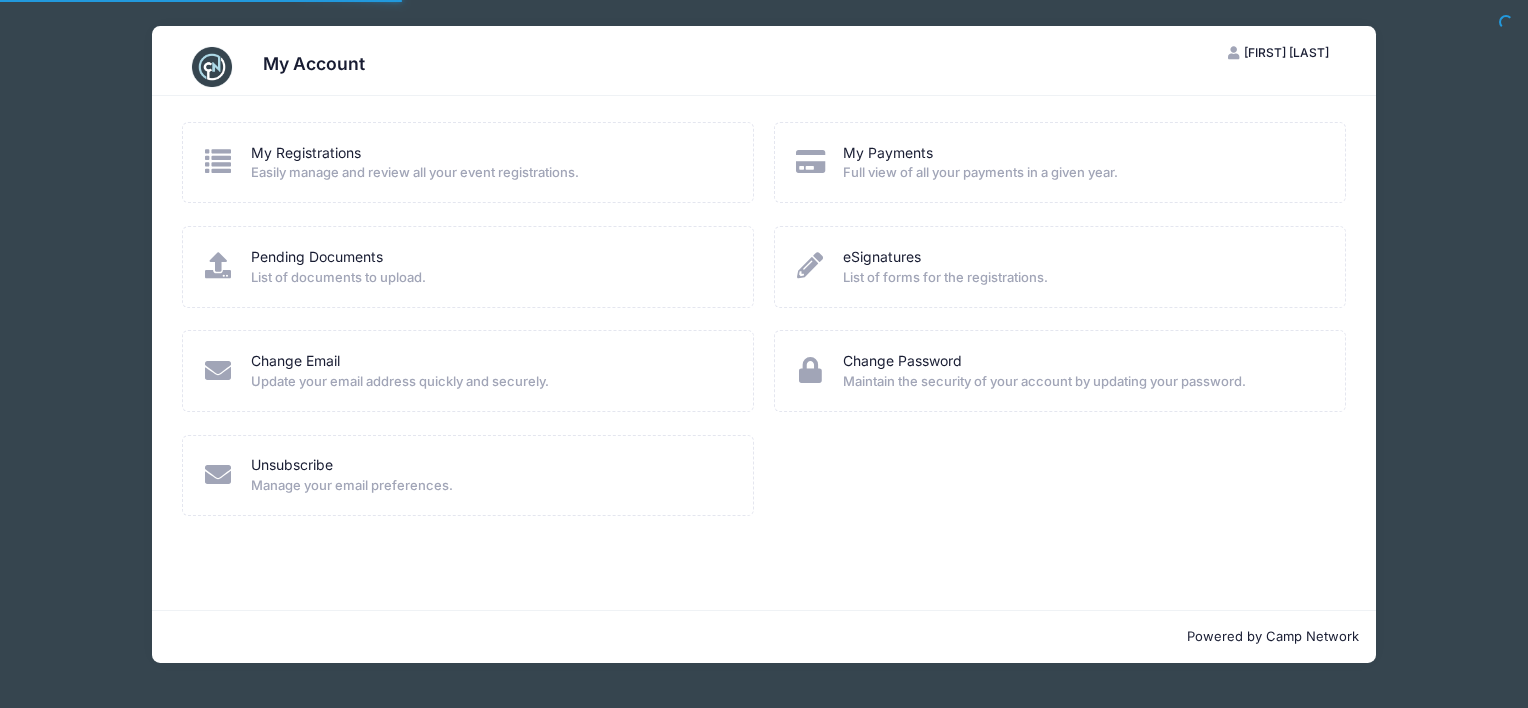 scroll, scrollTop: 0, scrollLeft: 0, axis: both 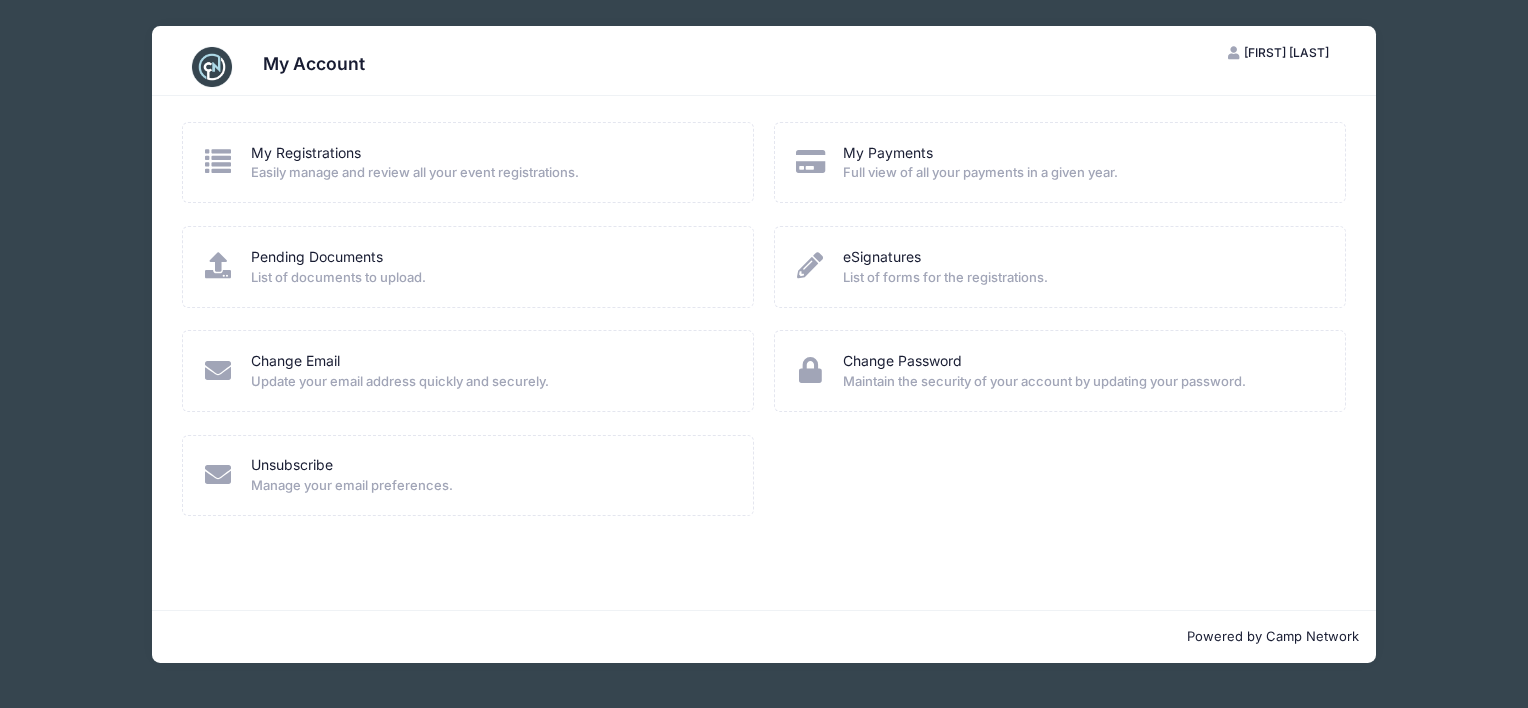 click on "My Registrations Easily manage and review all your event registrations." at bounding box center (468, 162) 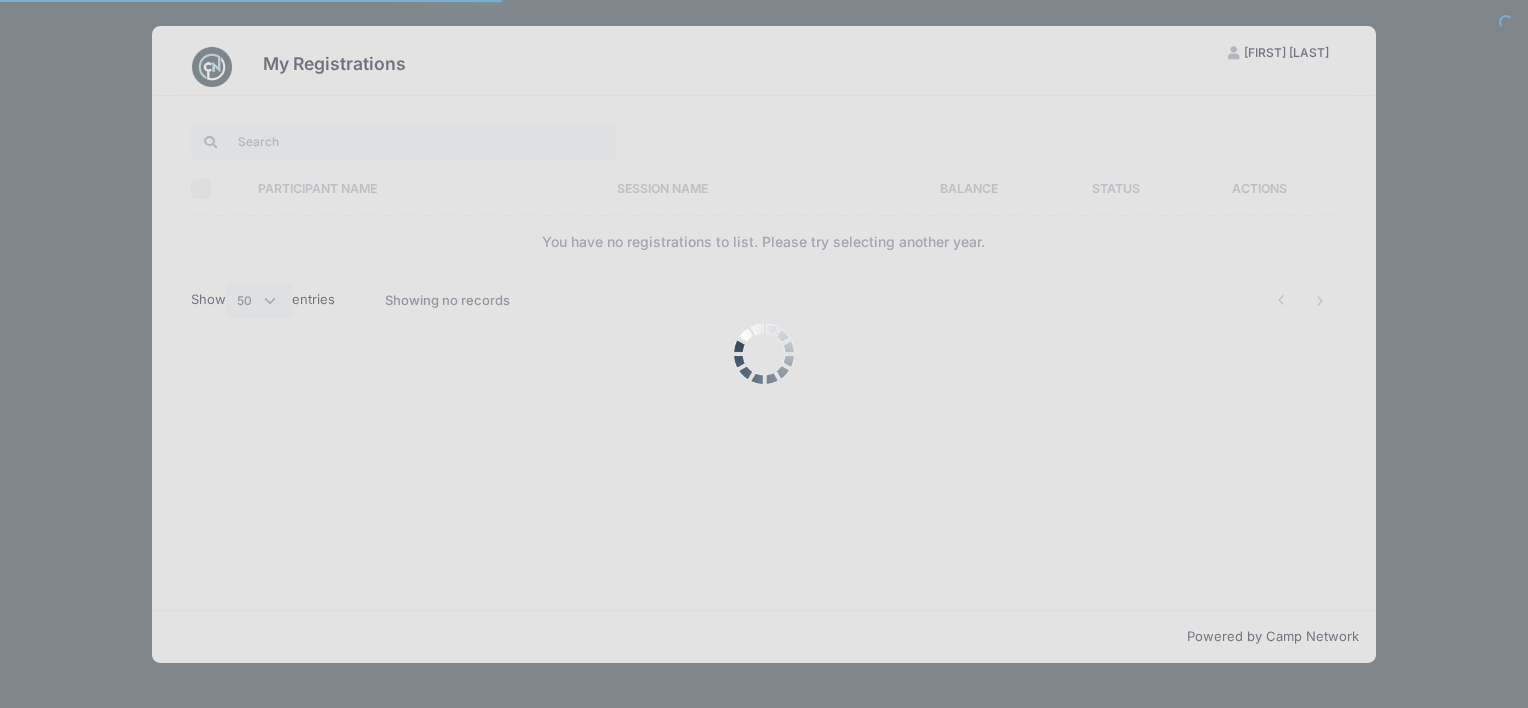 select on "50" 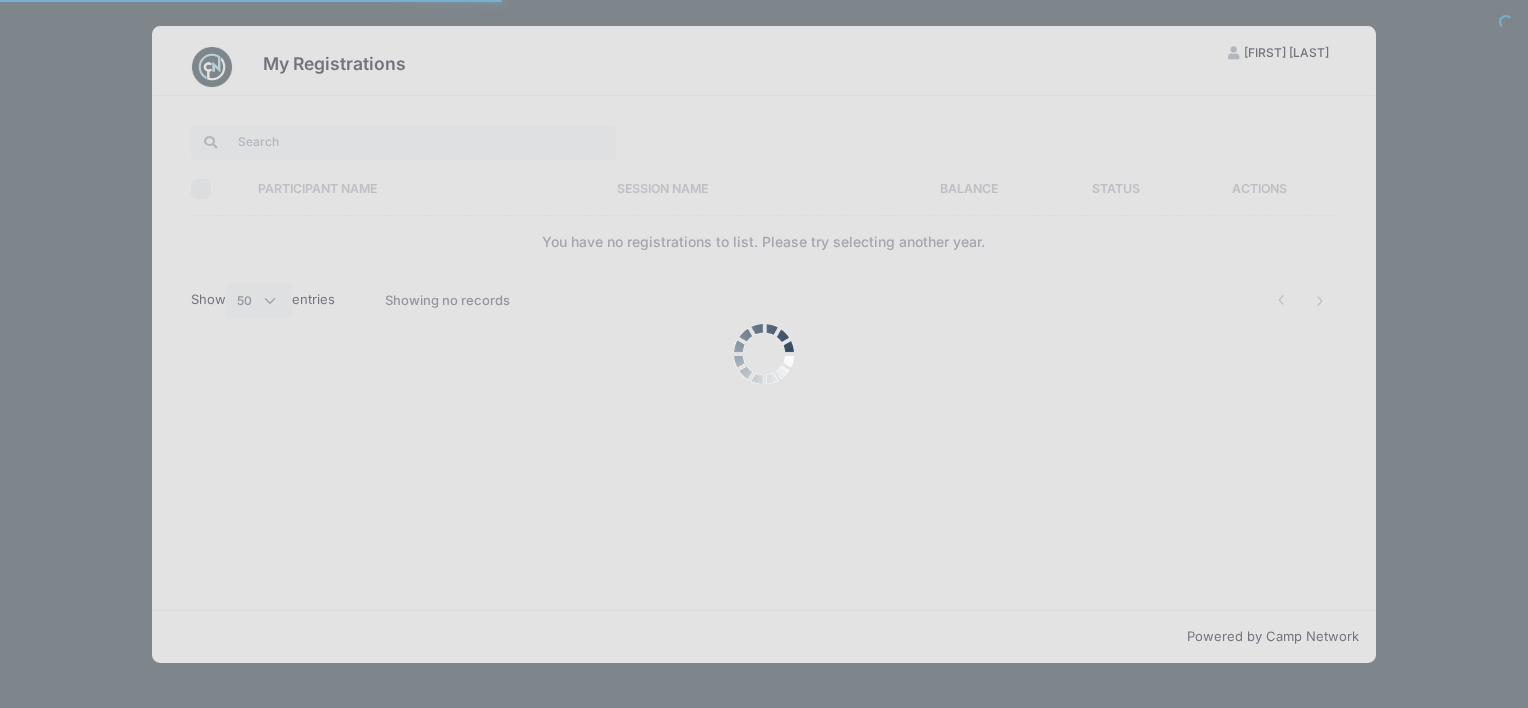 scroll, scrollTop: 0, scrollLeft: 0, axis: both 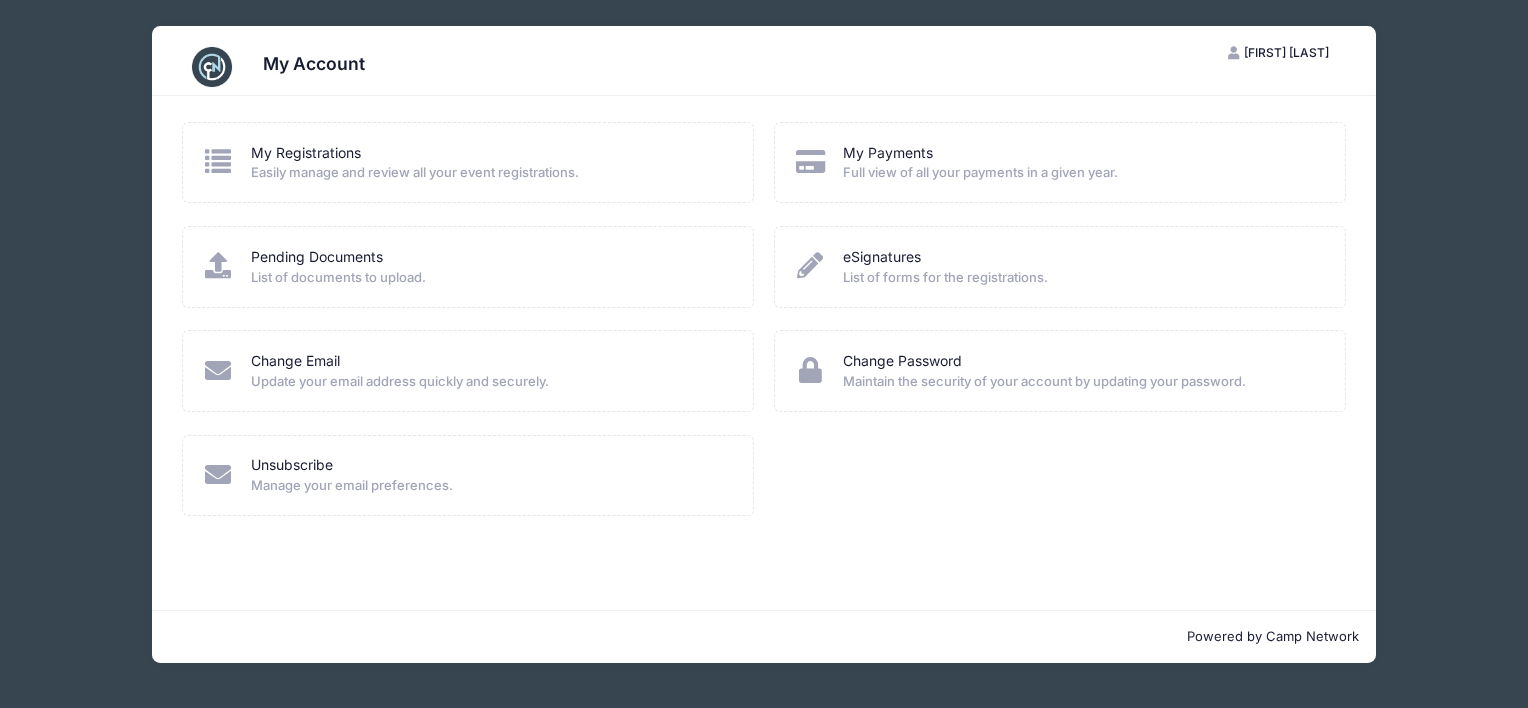 click on "Full view of all your payments in a given year." at bounding box center (1081, 173) 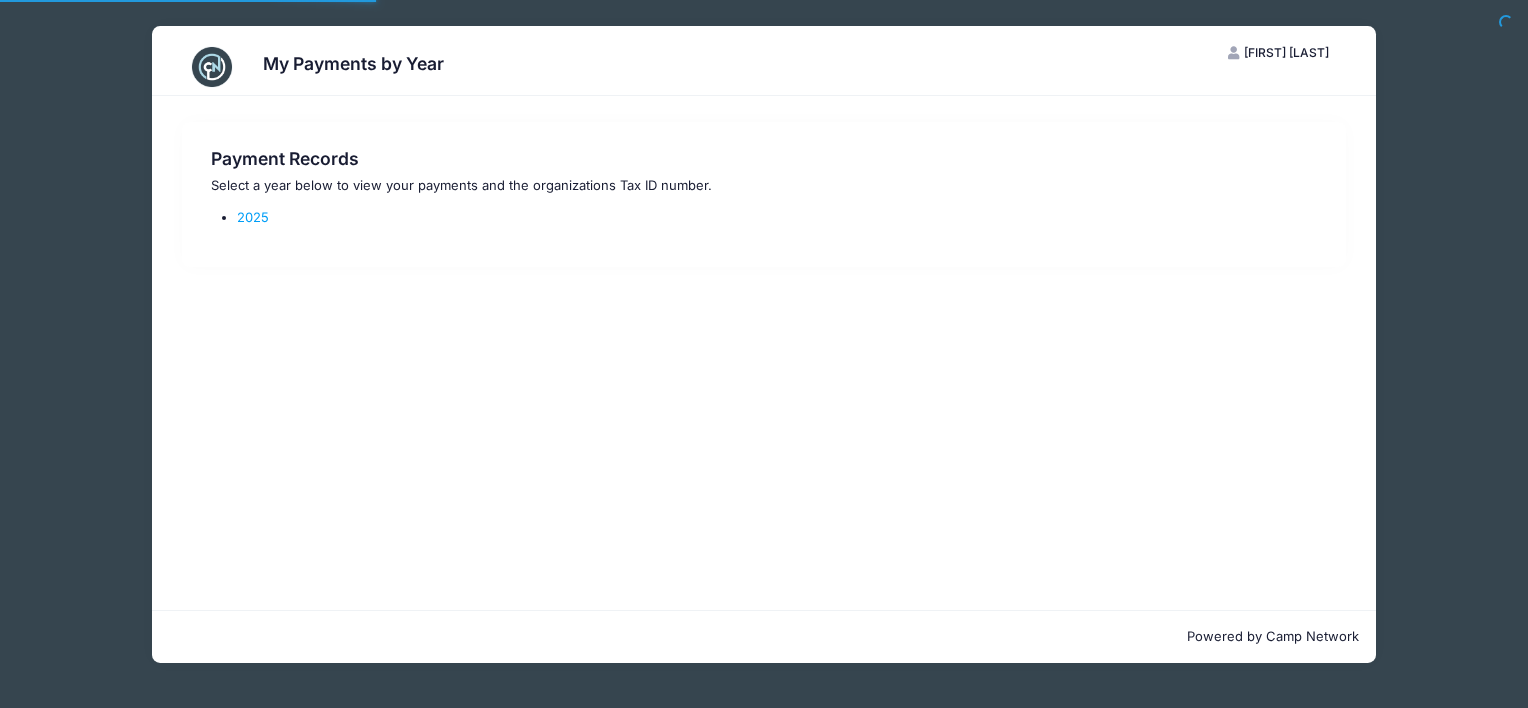 scroll, scrollTop: 0, scrollLeft: 0, axis: both 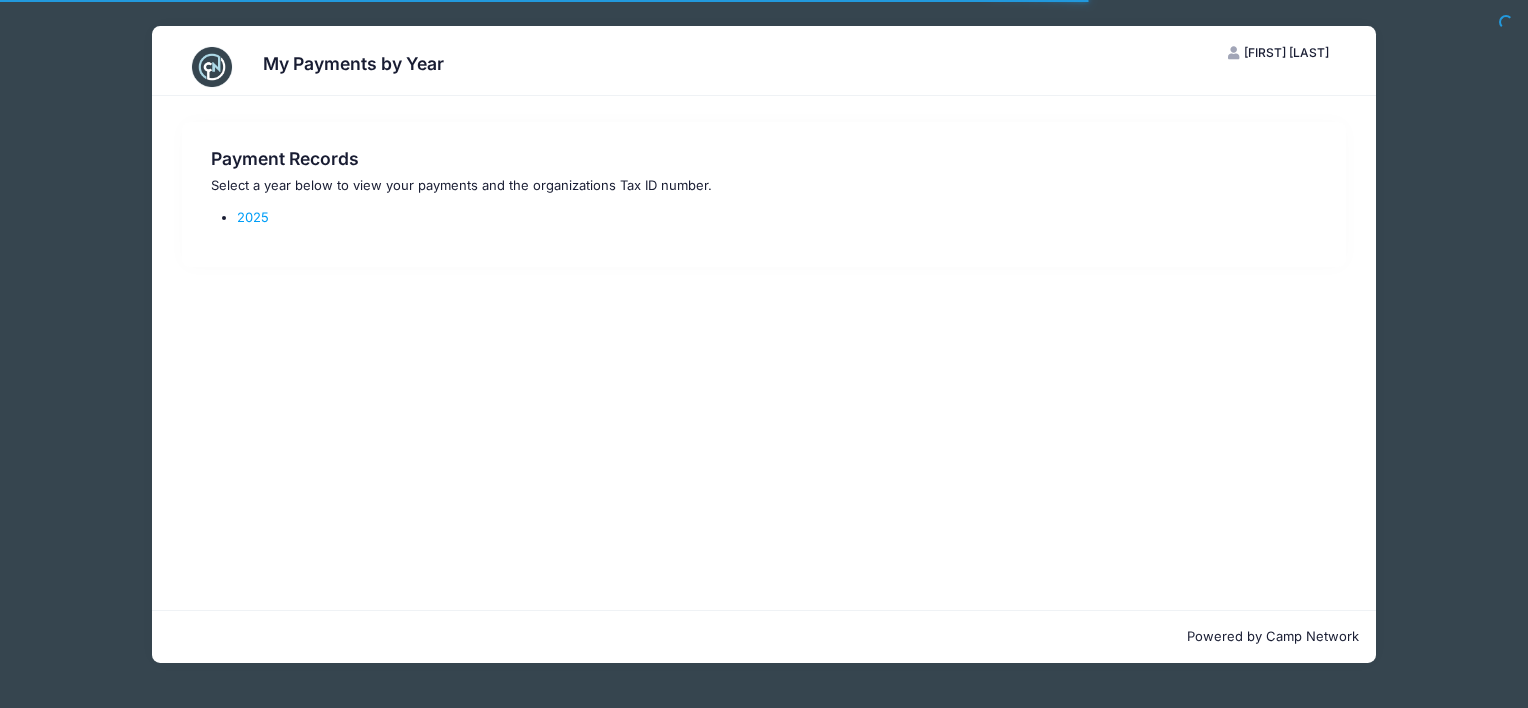 click on "2025" at bounding box center [253, 217] 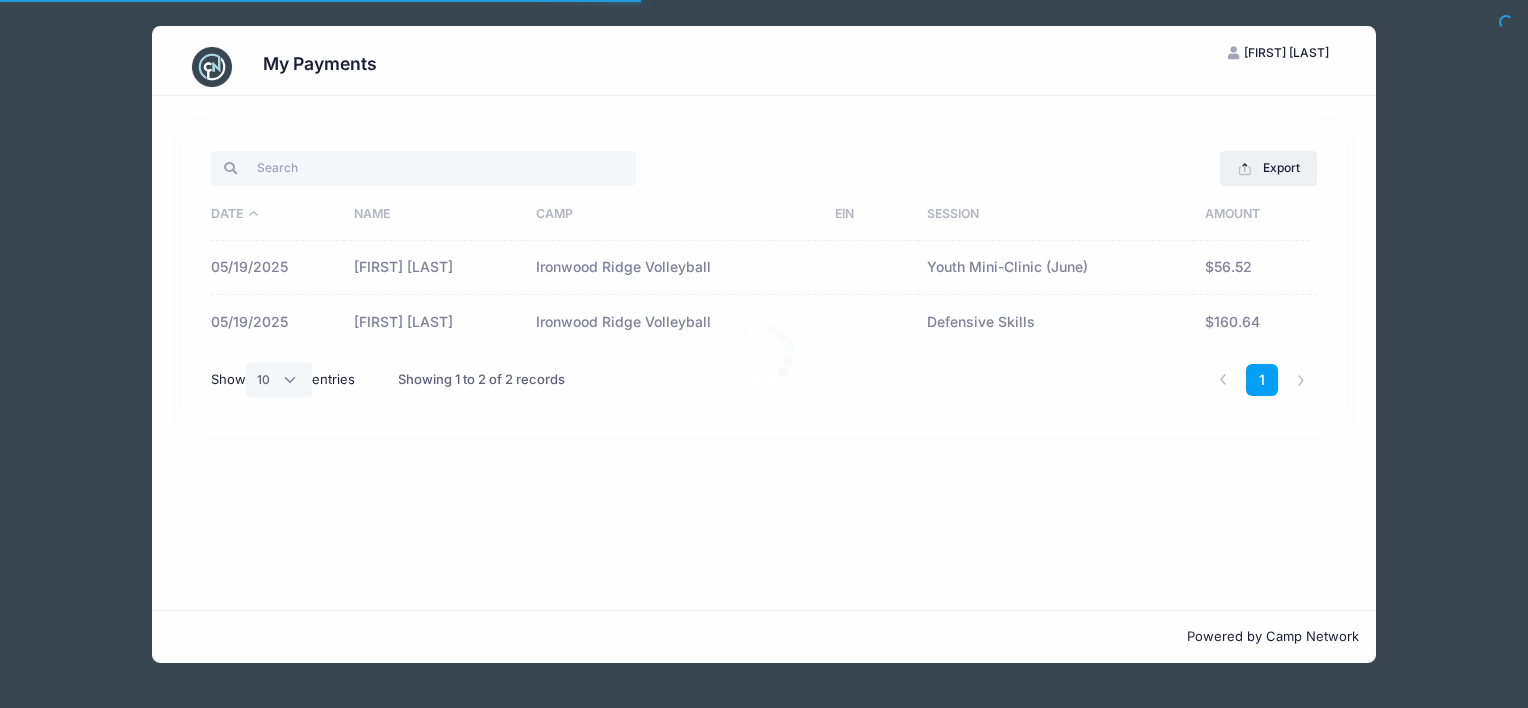 select on "10" 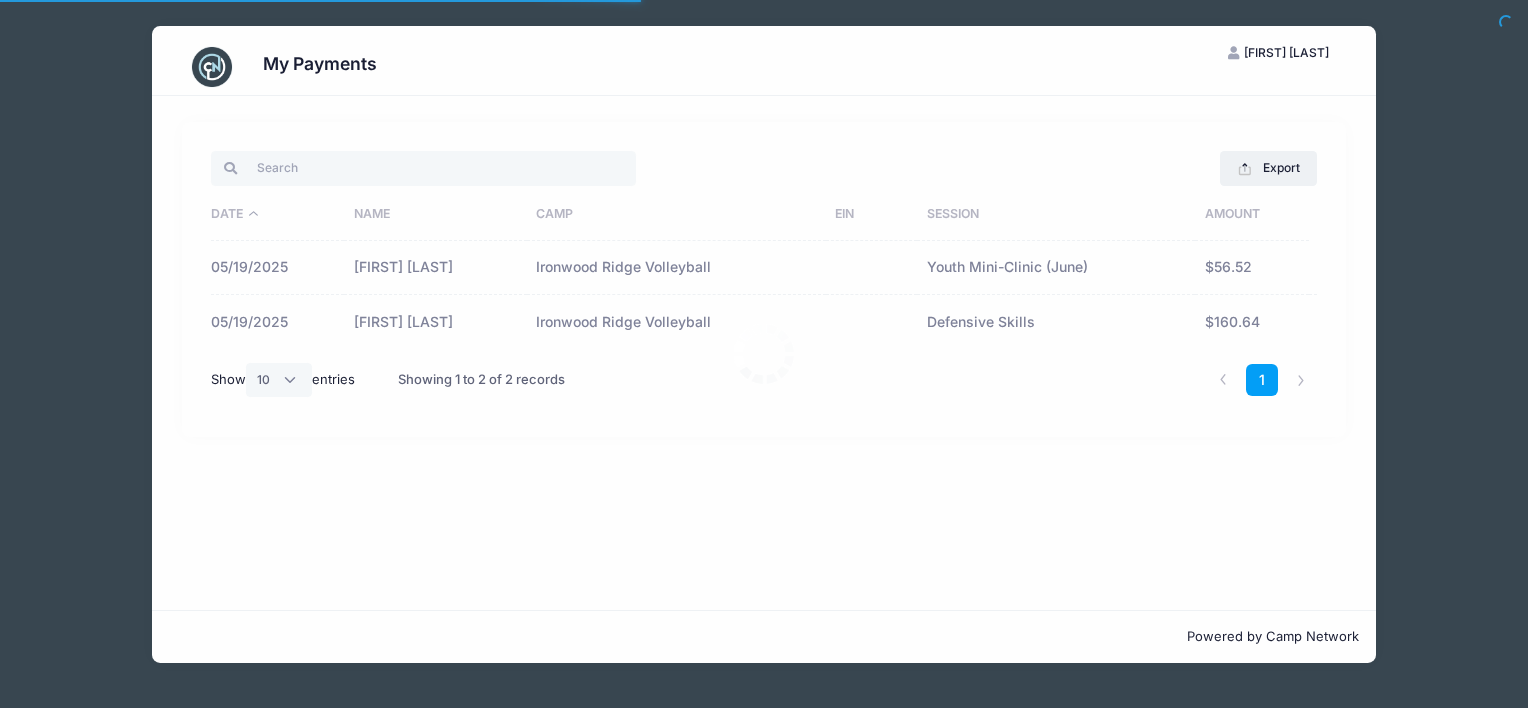 scroll, scrollTop: 0, scrollLeft: 0, axis: both 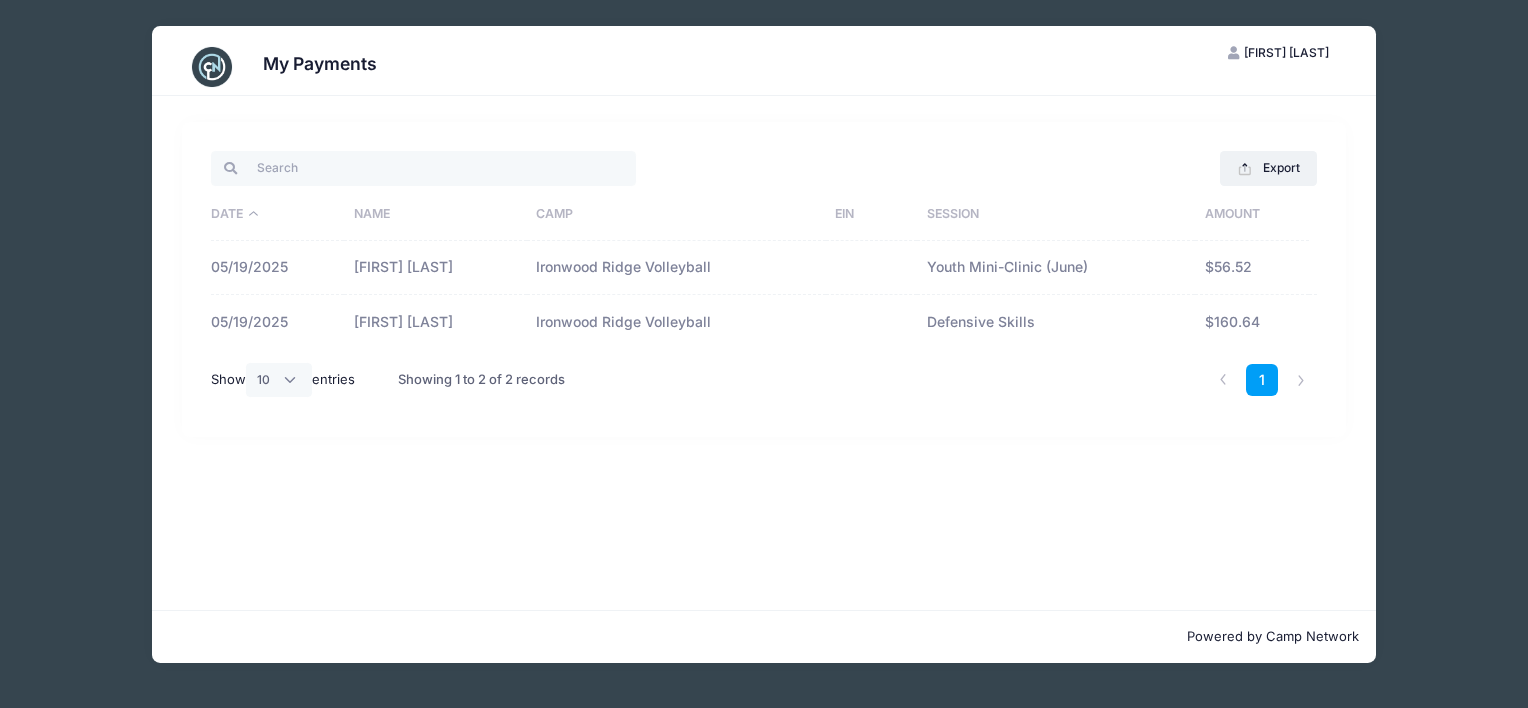 click on "[FIRST] [LAST]" at bounding box center [1286, 52] 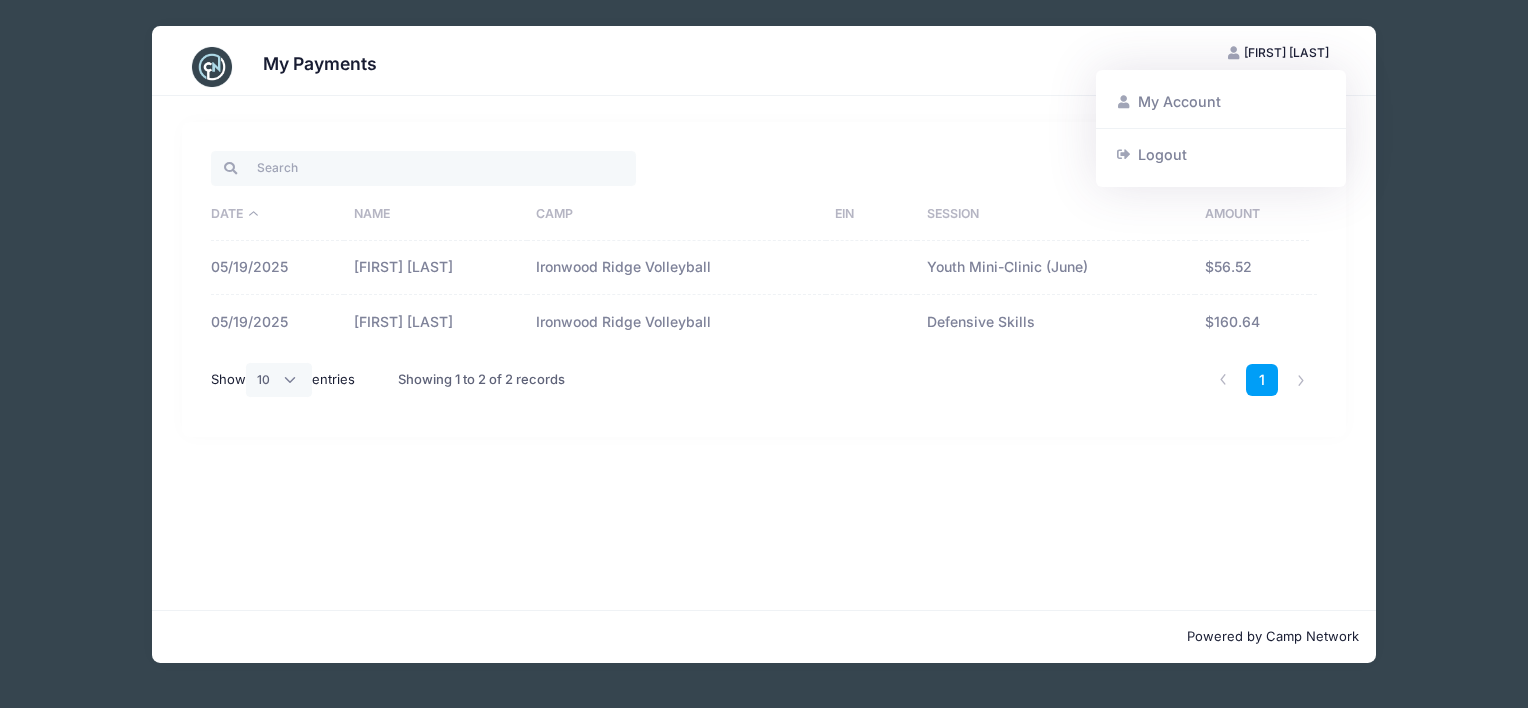click on "My Account" at bounding box center [1221, 102] 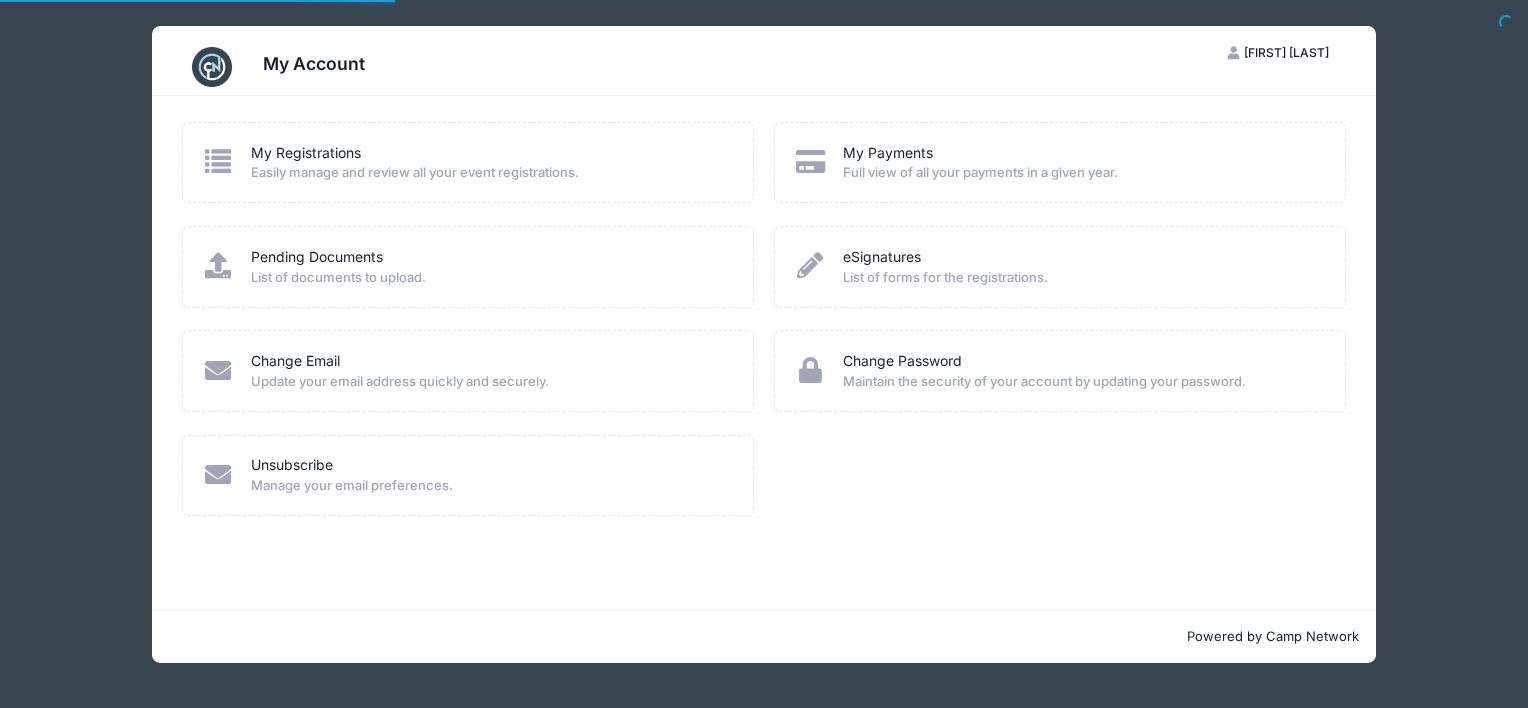 scroll, scrollTop: 0, scrollLeft: 0, axis: both 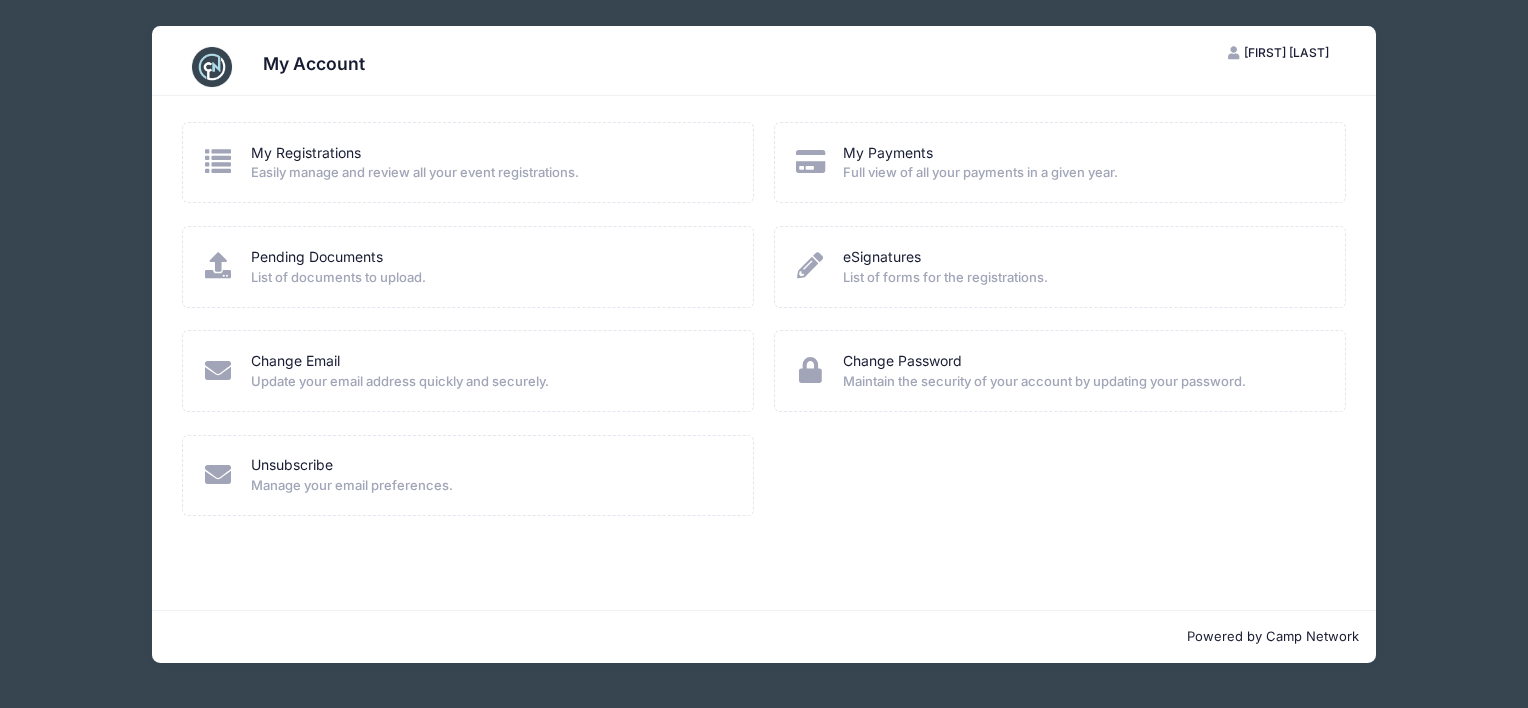 click at bounding box center [218, 161] 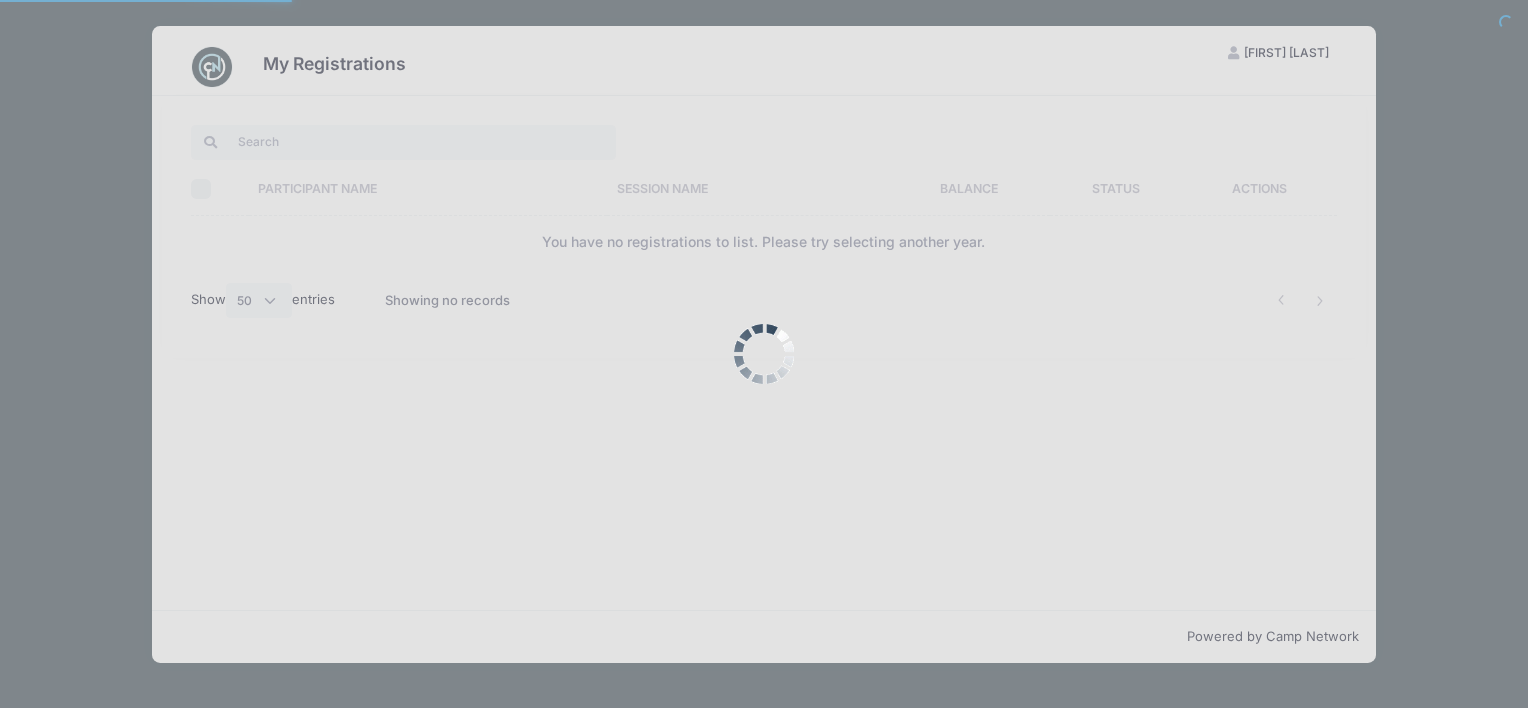 select on "50" 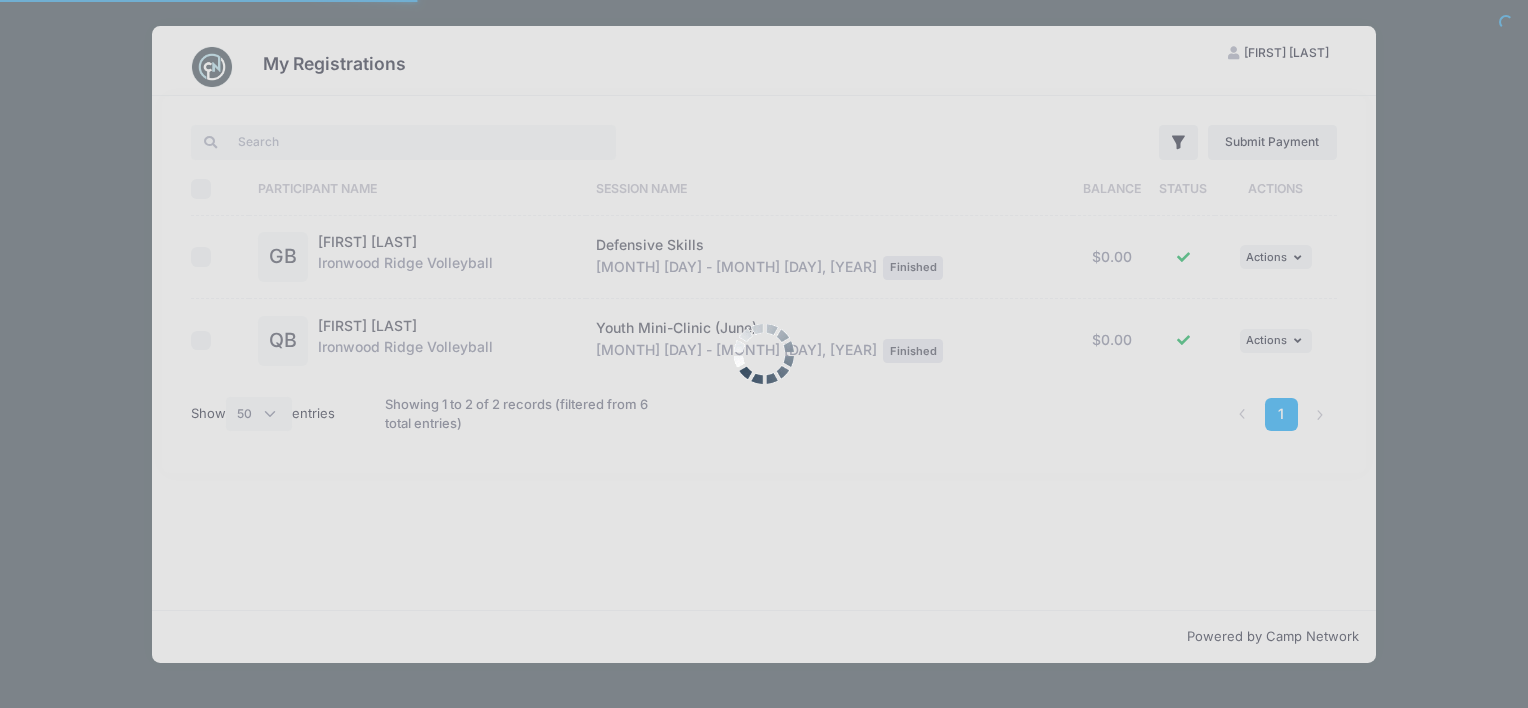 scroll, scrollTop: 0, scrollLeft: 0, axis: both 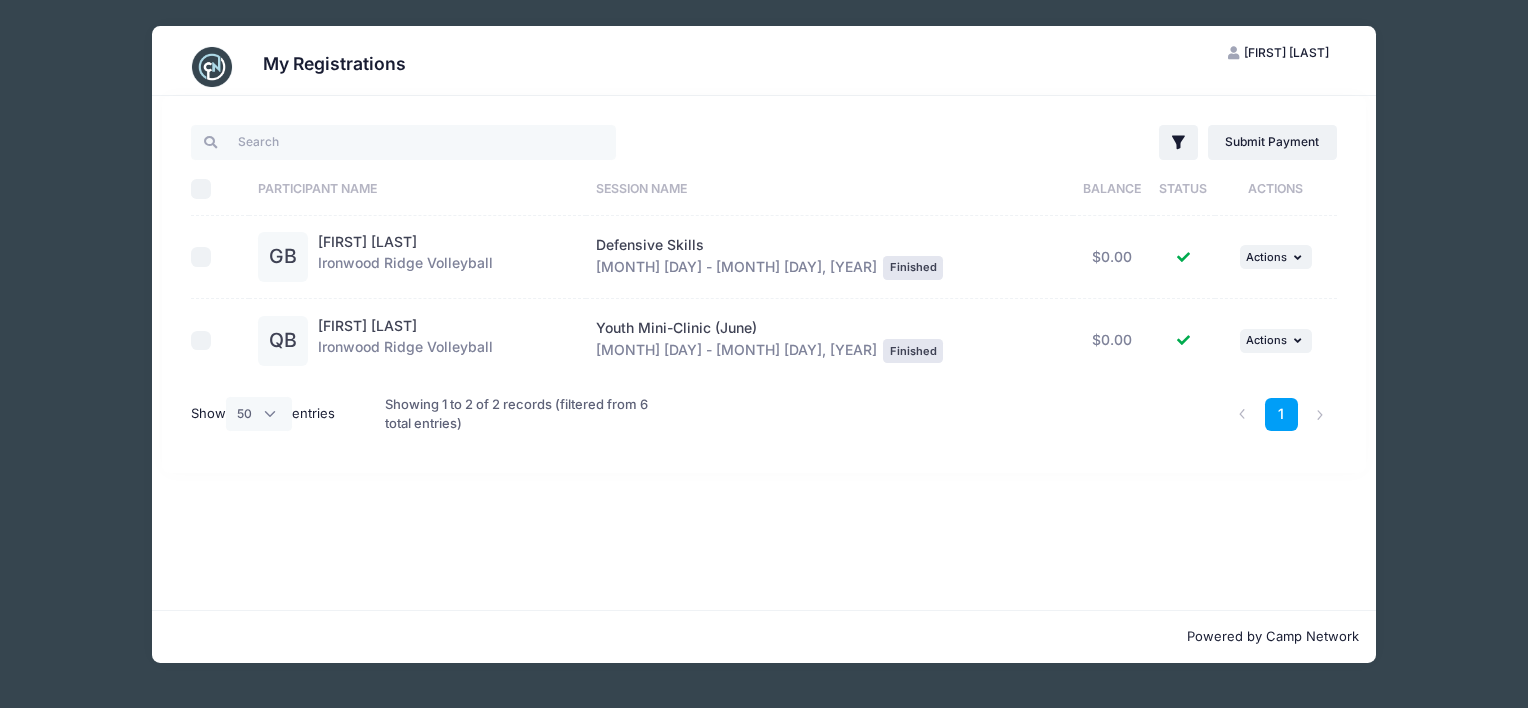 click at bounding box center [212, 67] 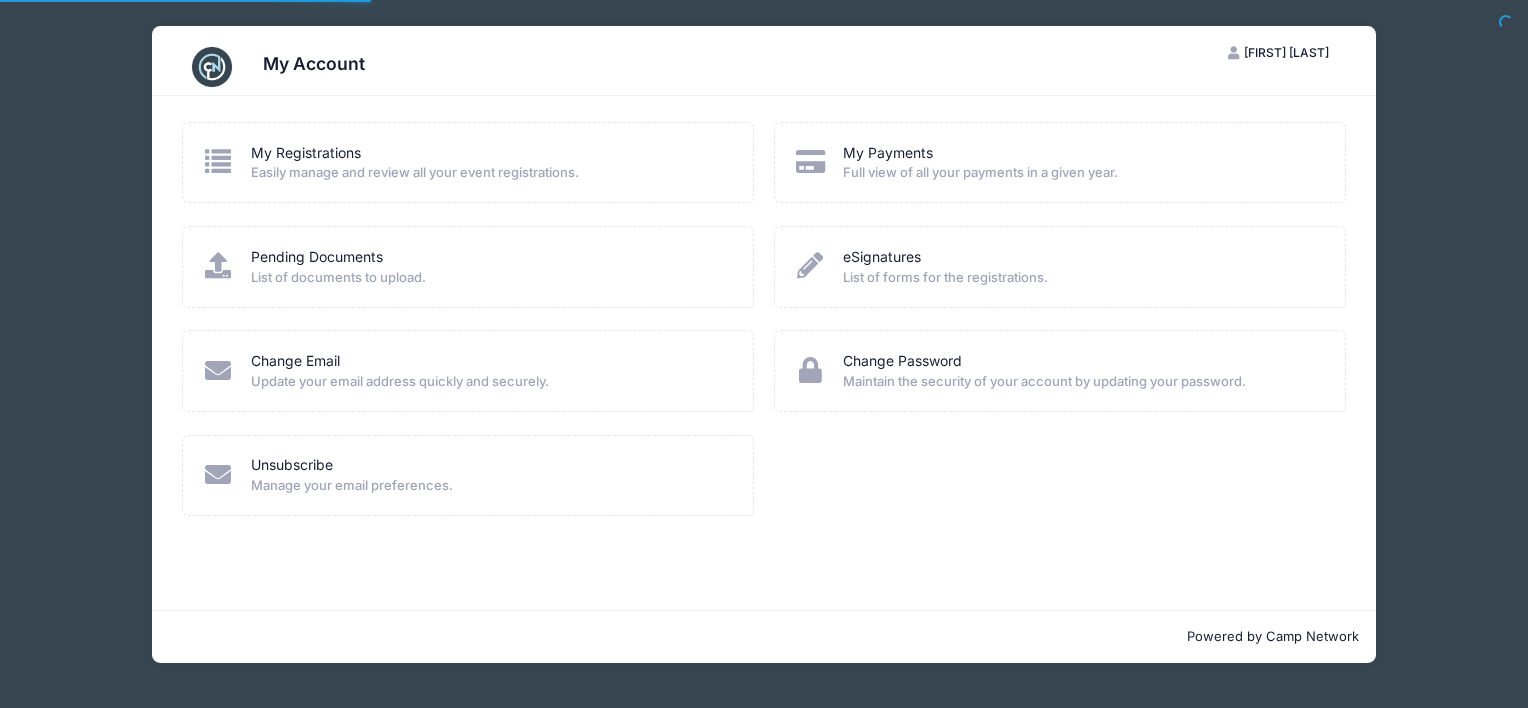 scroll, scrollTop: 0, scrollLeft: 0, axis: both 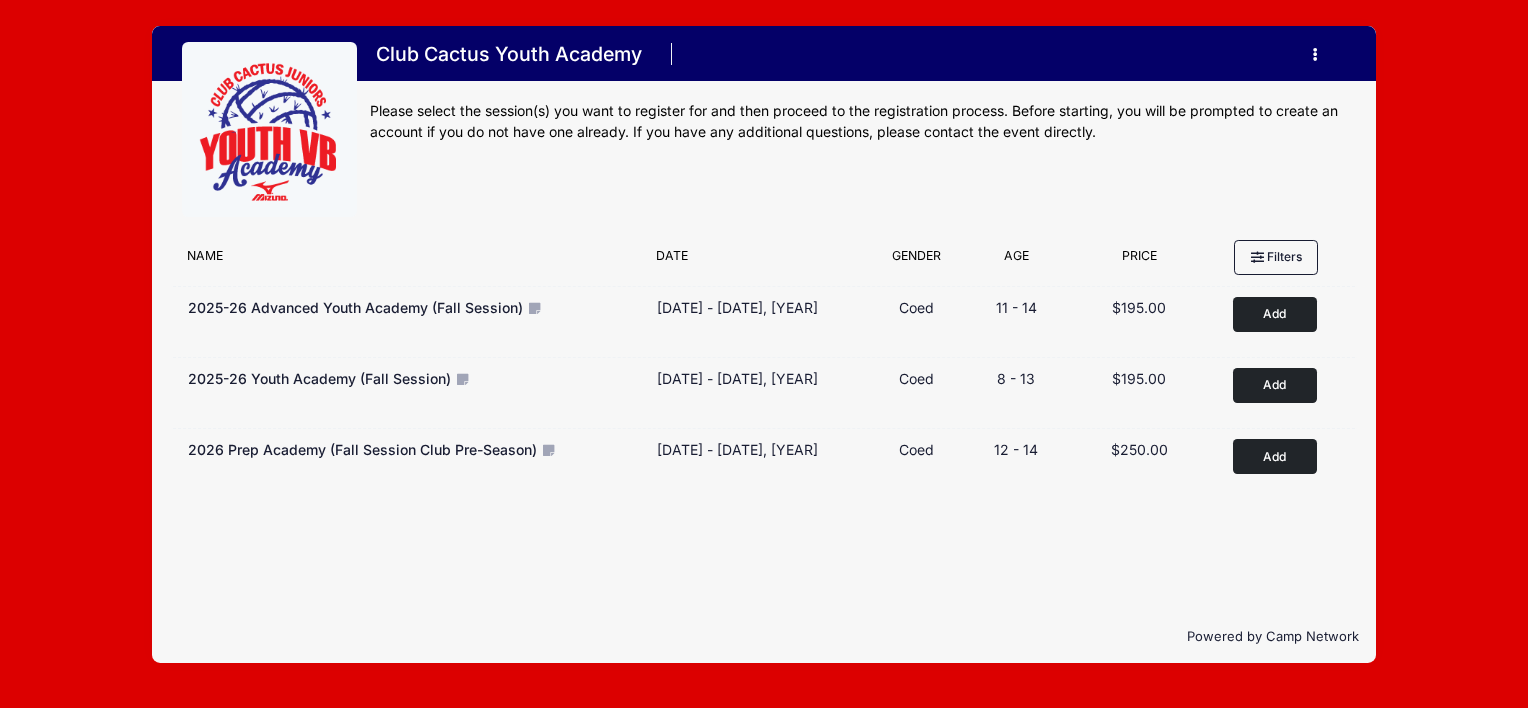 click on "Add  to Cart" at bounding box center [1275, 314] 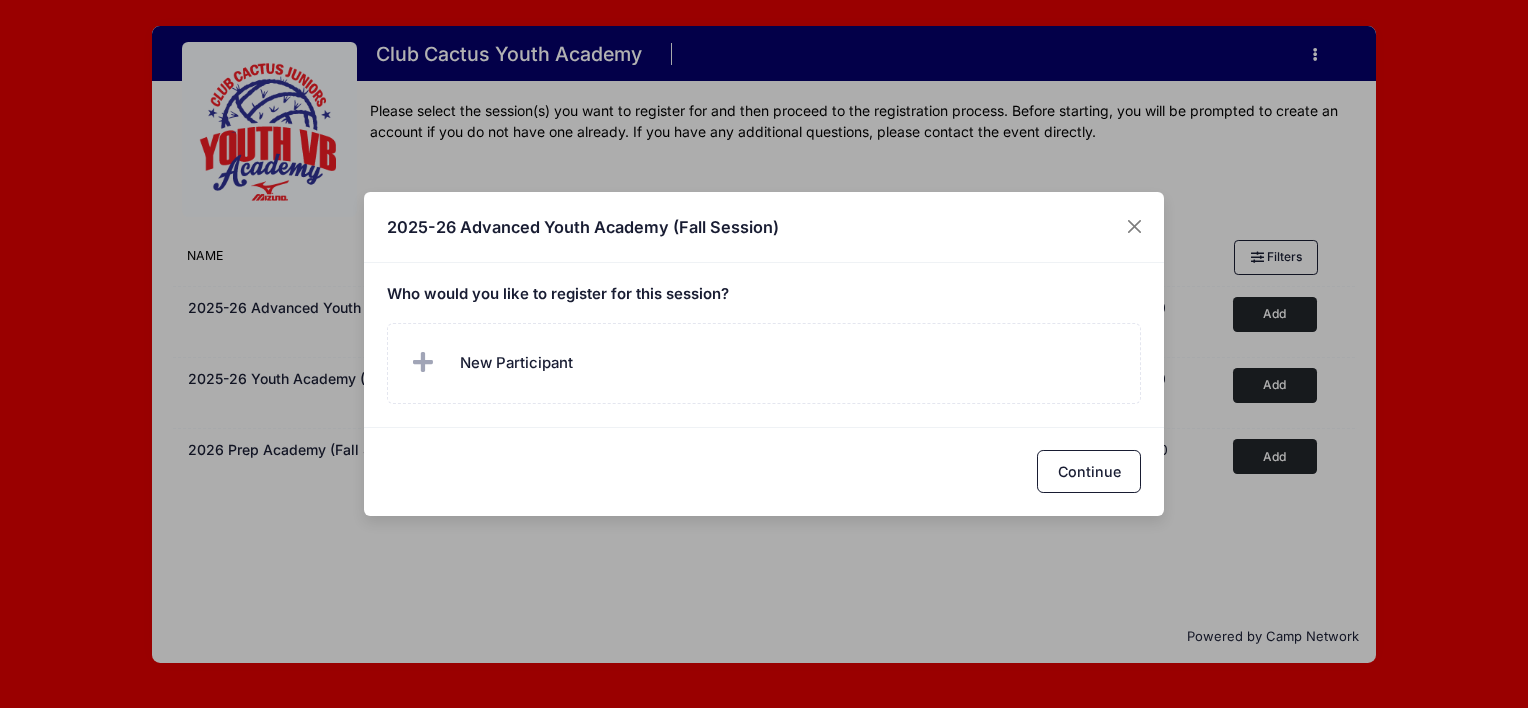 click on "New Participant" at bounding box center (764, 363) 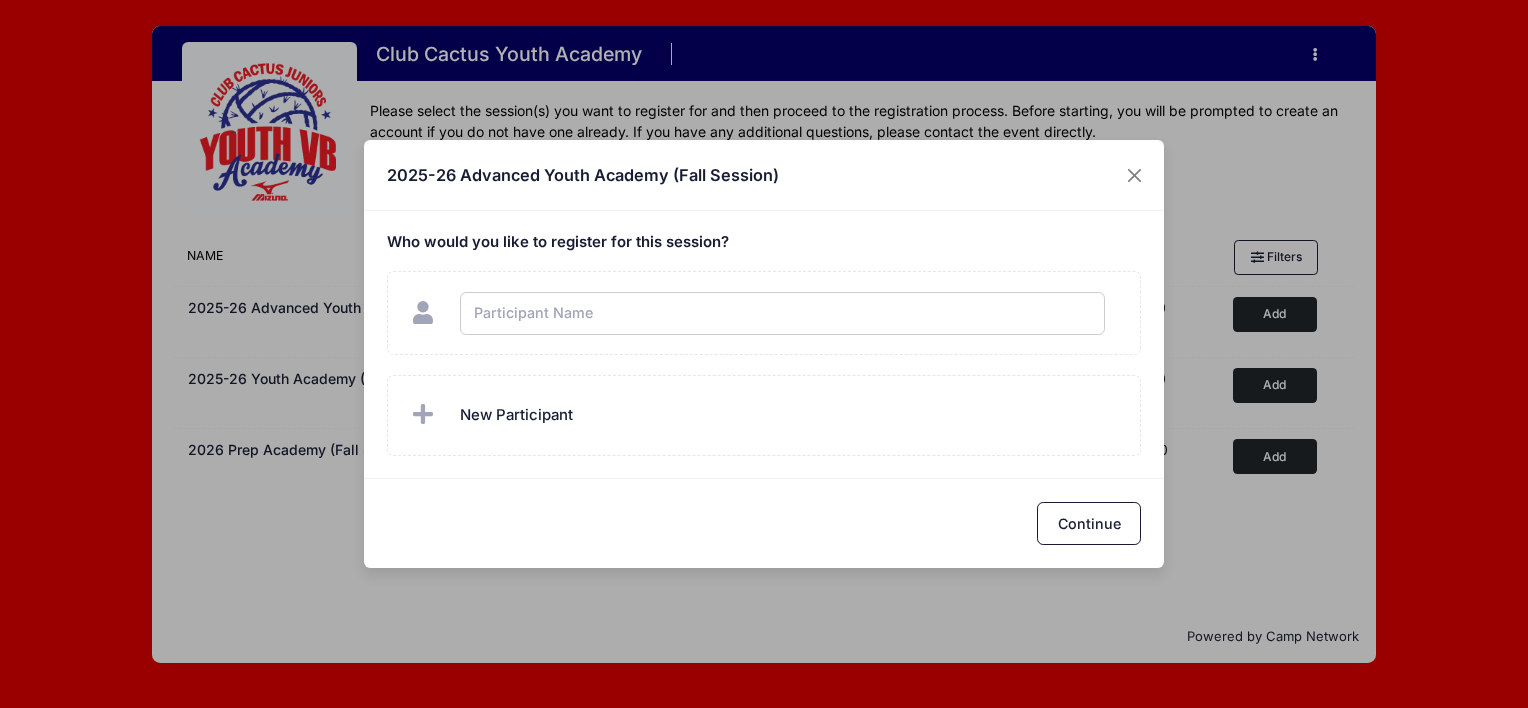 type on "F" 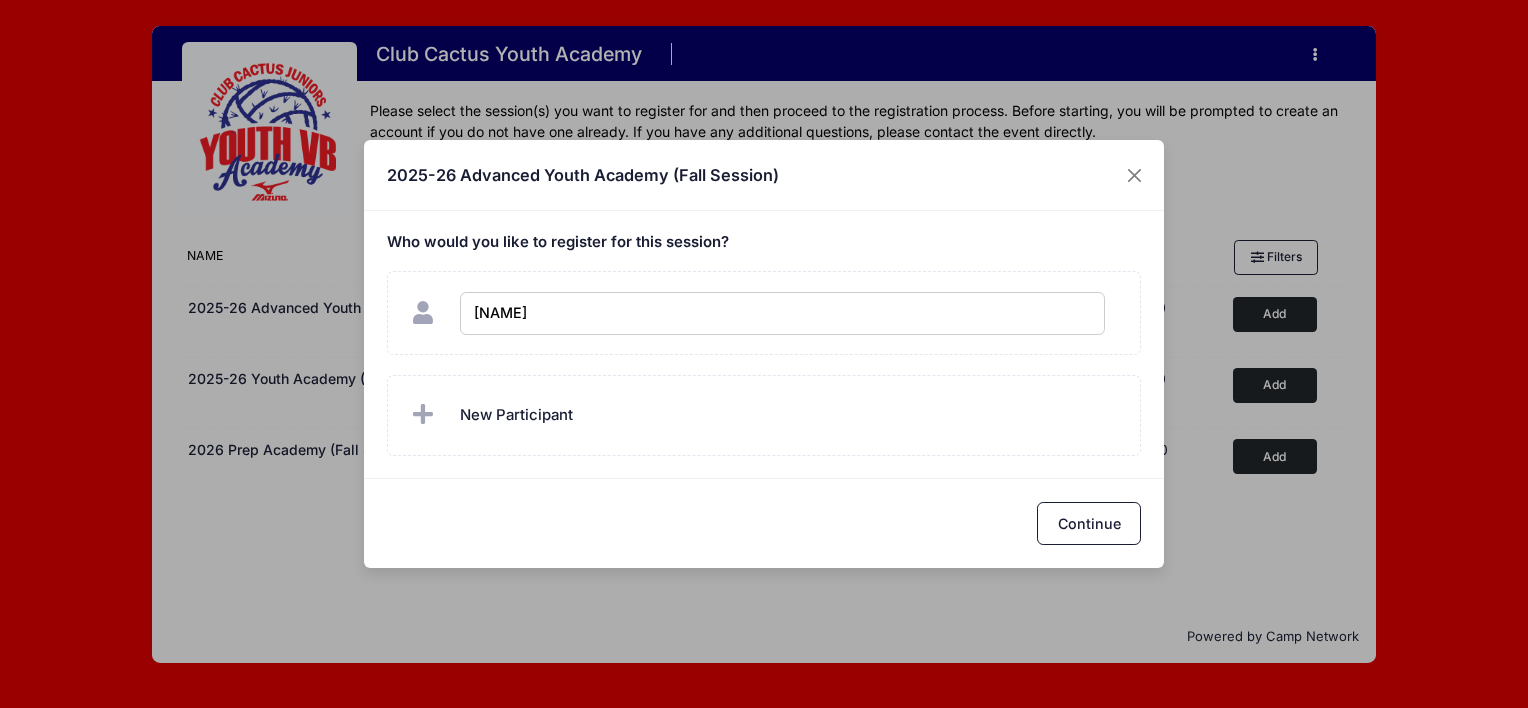type on "Giuli" 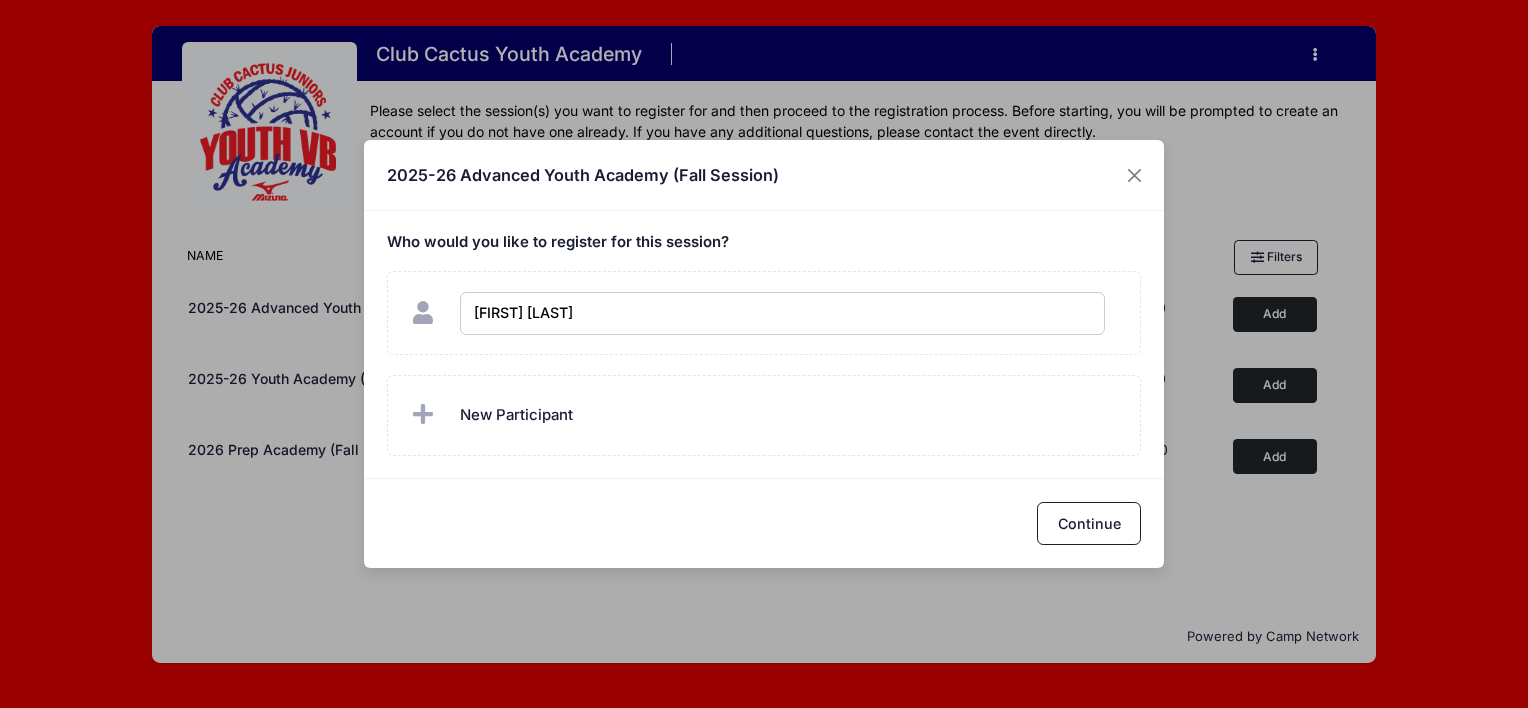 checkbox on "true" 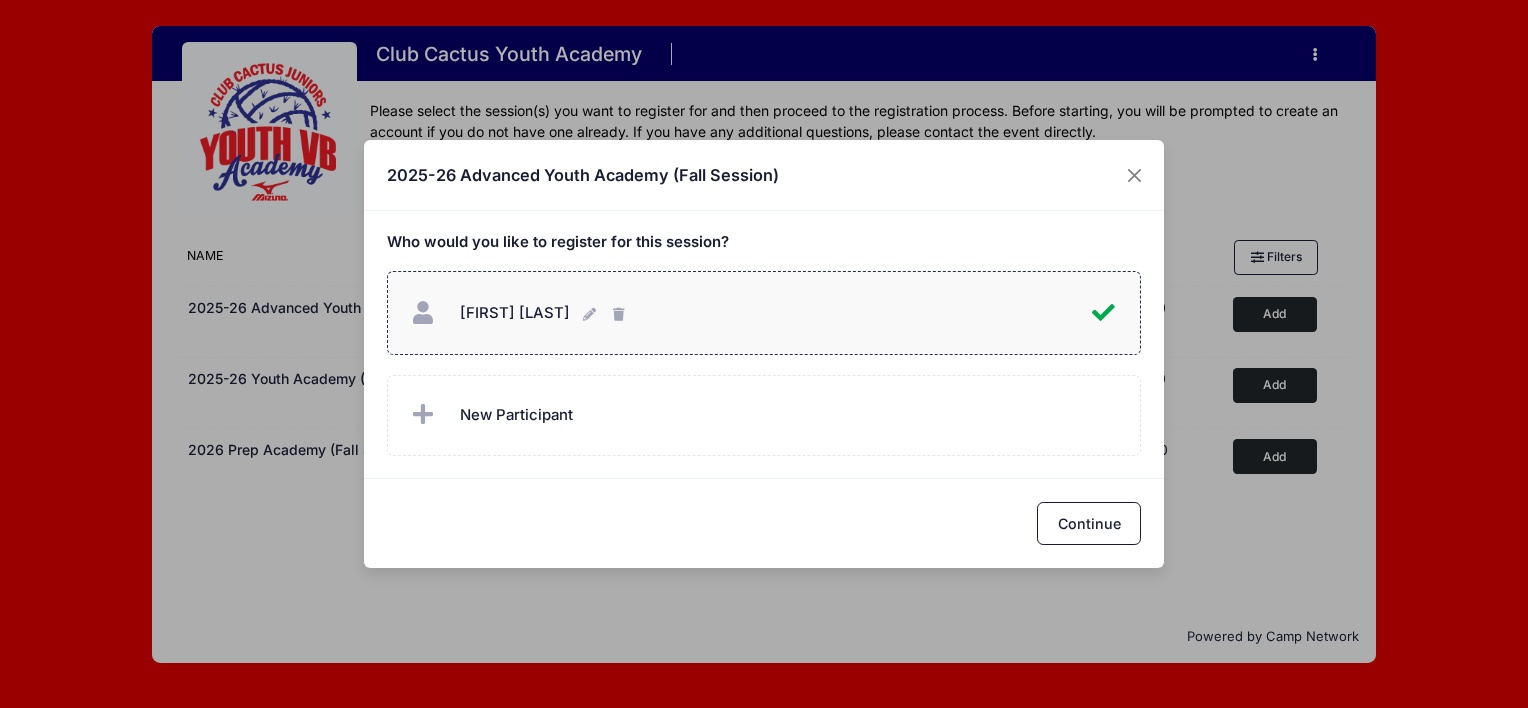 type 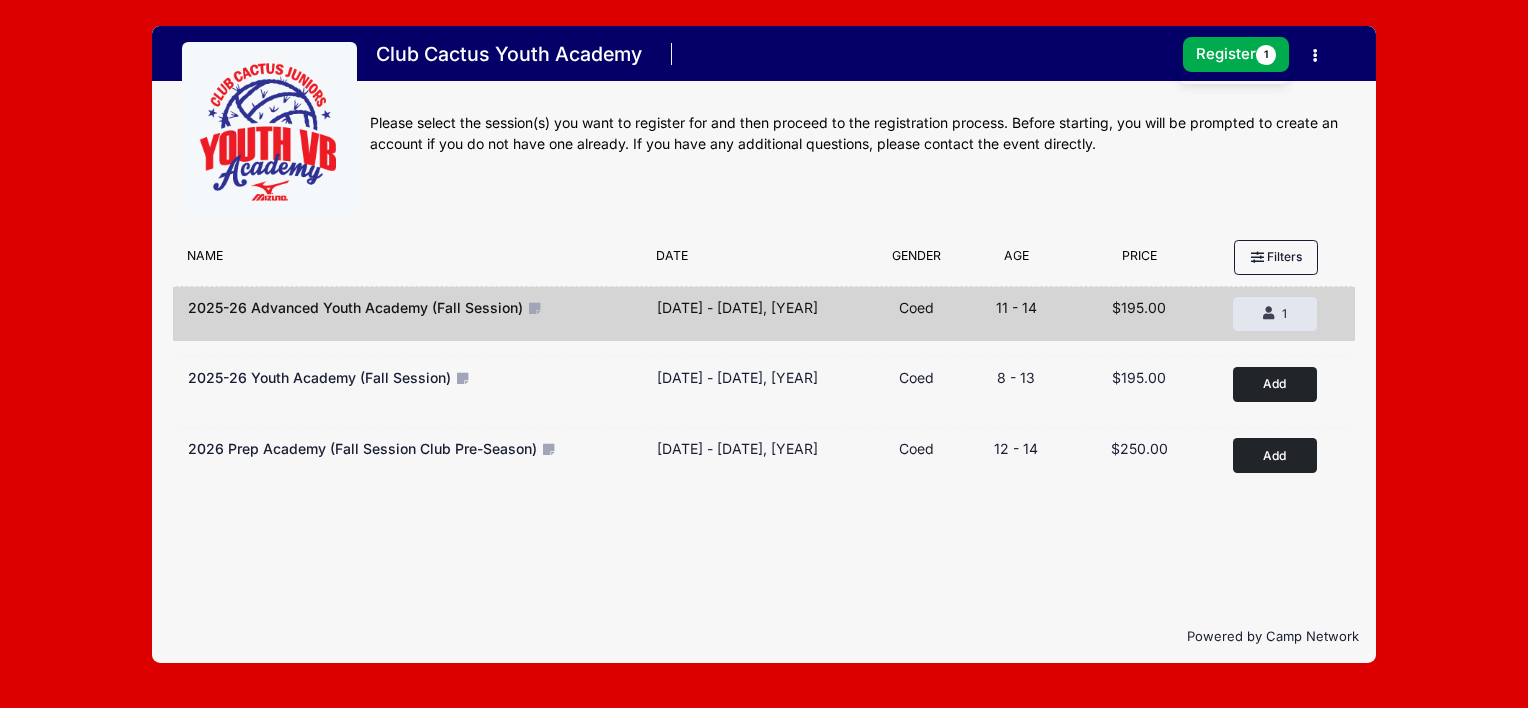 click on "Add  to Cart" at bounding box center [1275, 384] 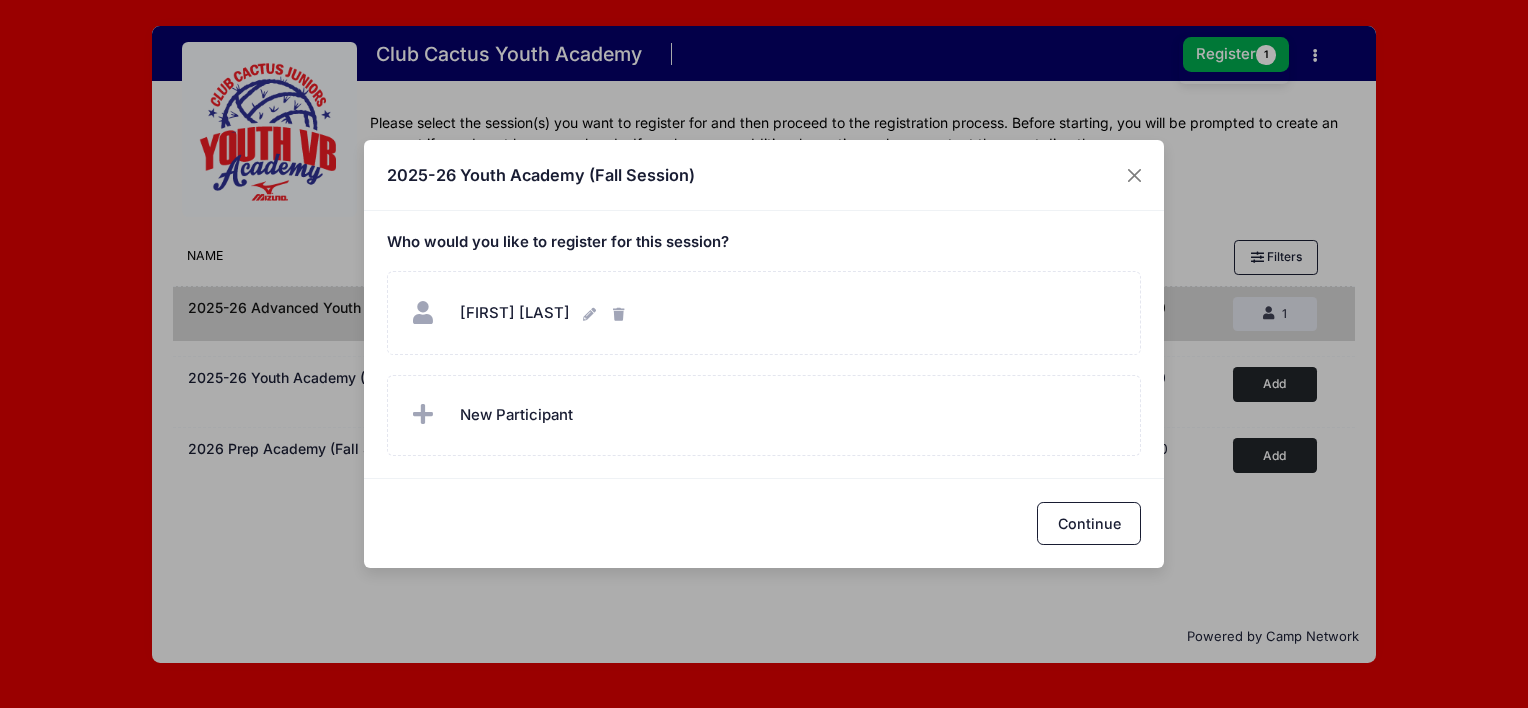 click on "New Participant" at bounding box center (764, 415) 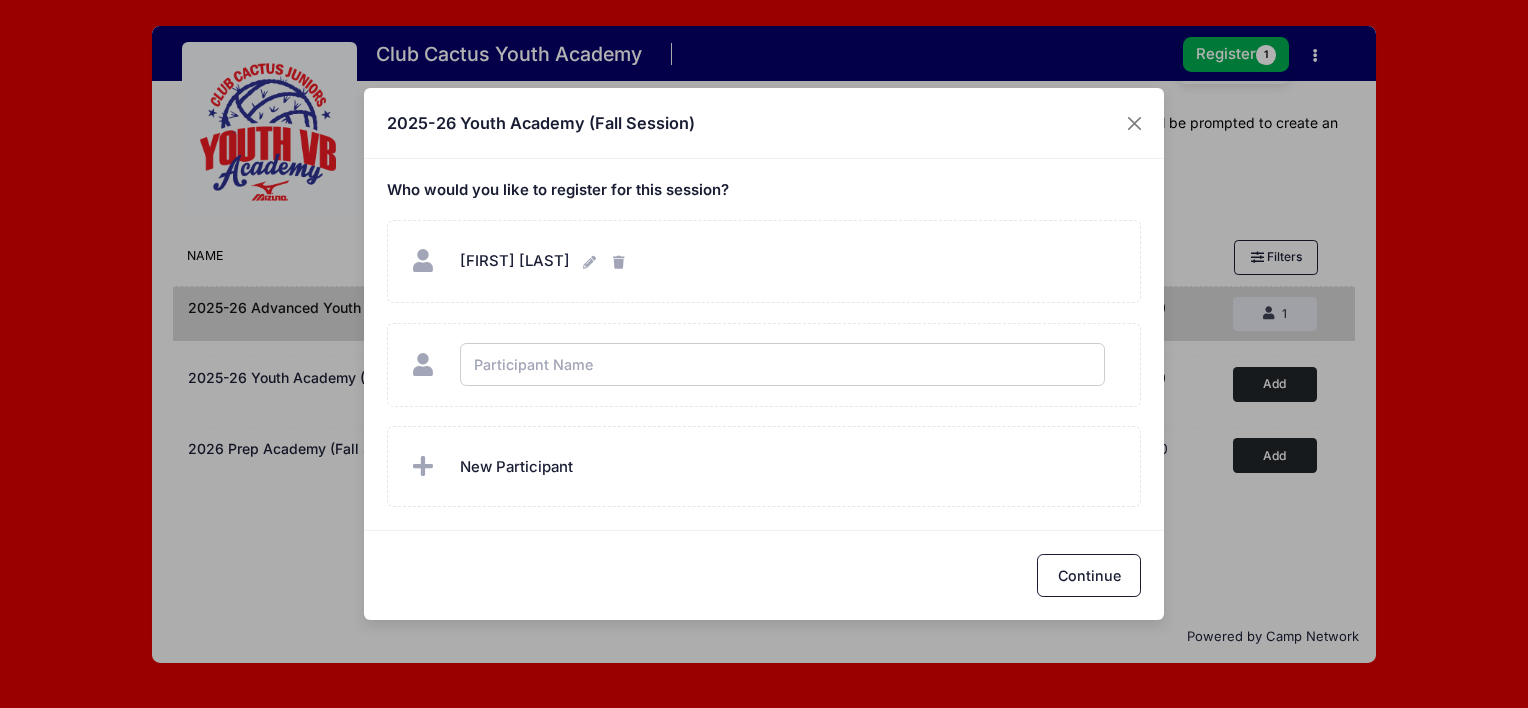 type on "Q" 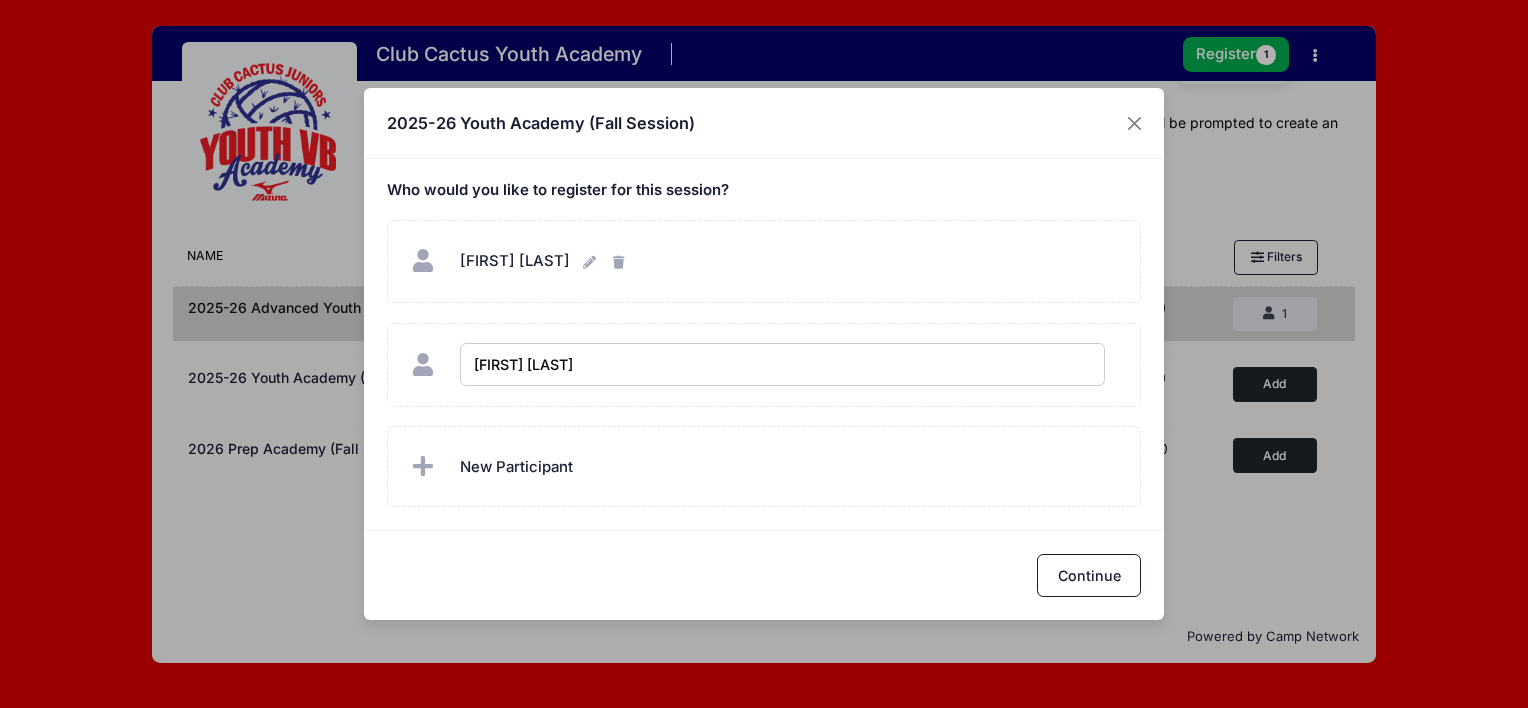 checkbox on "true" 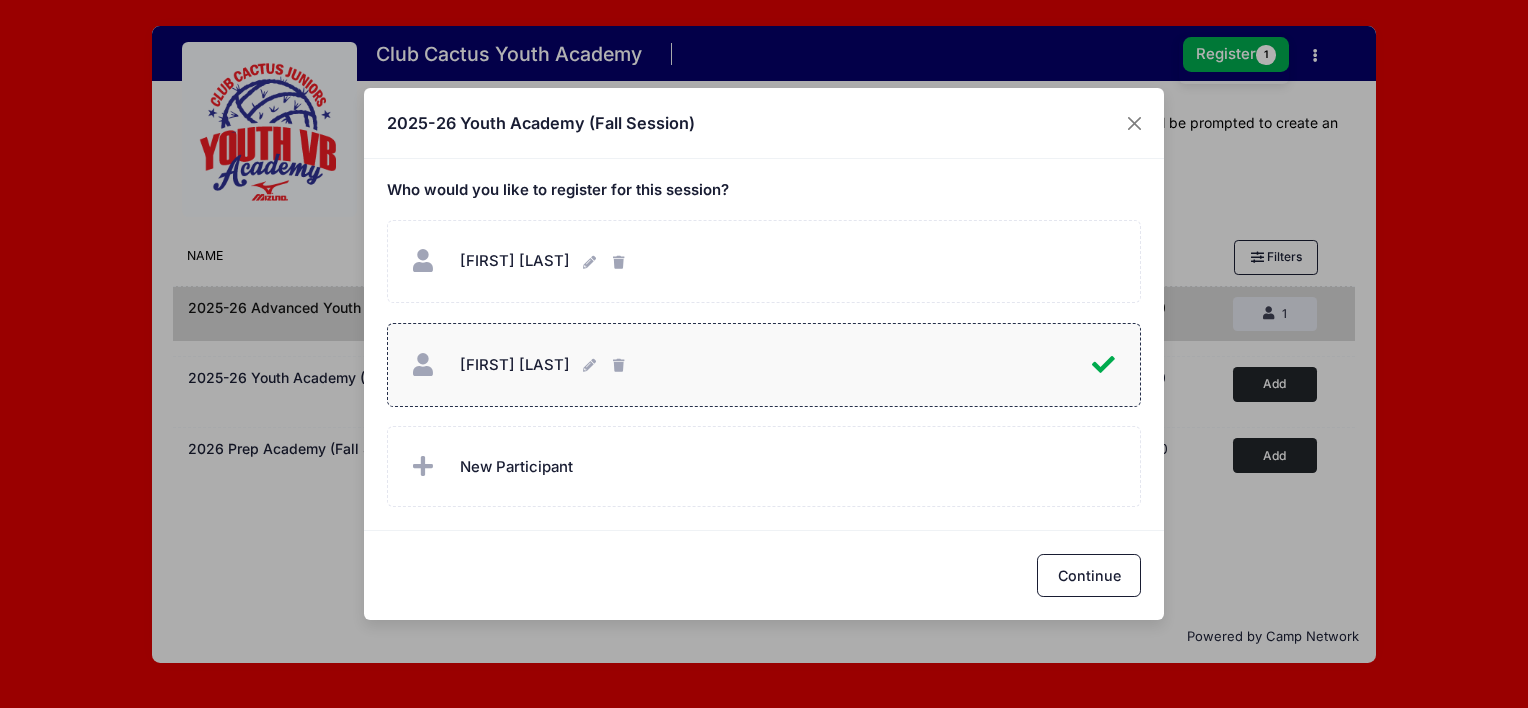 click on "Continue" at bounding box center [1089, 575] 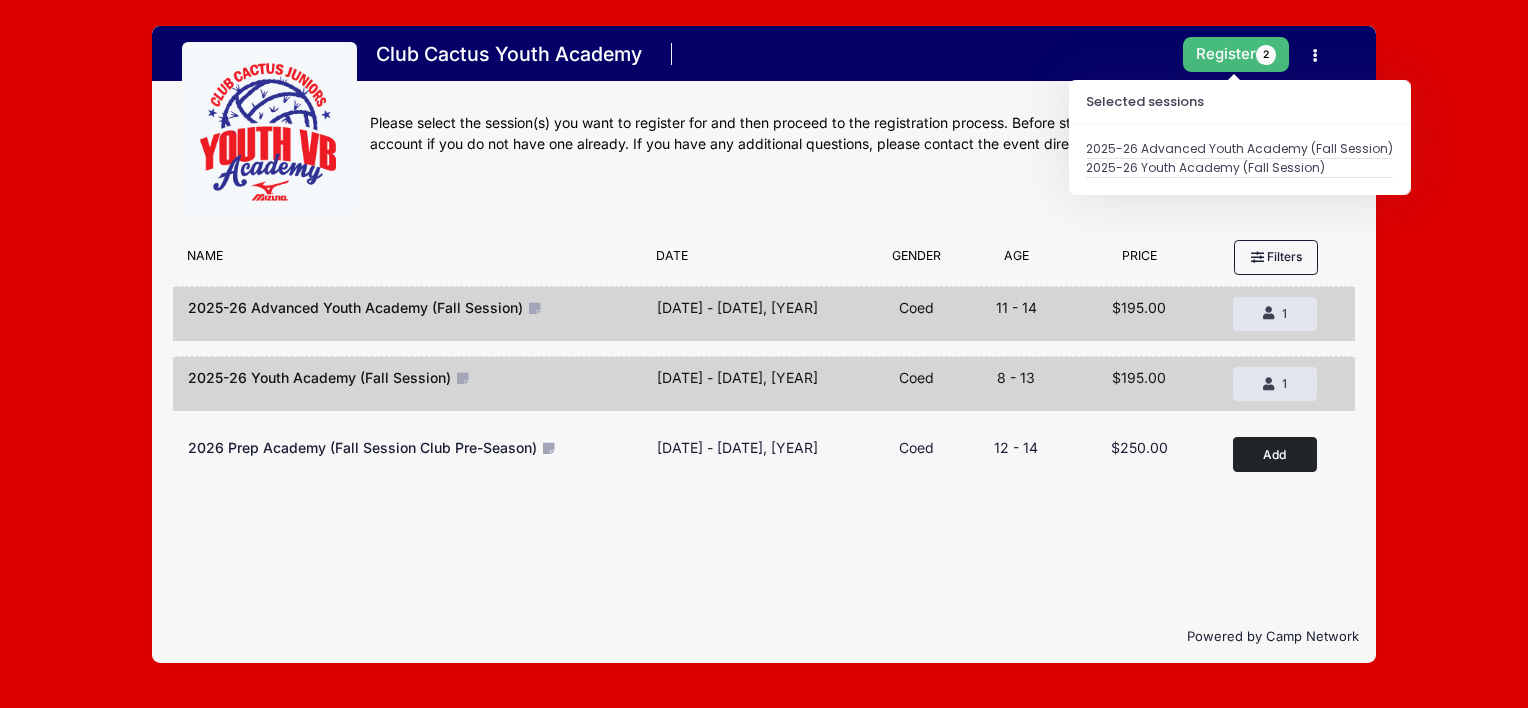 click on "Register  2" at bounding box center [1236, 54] 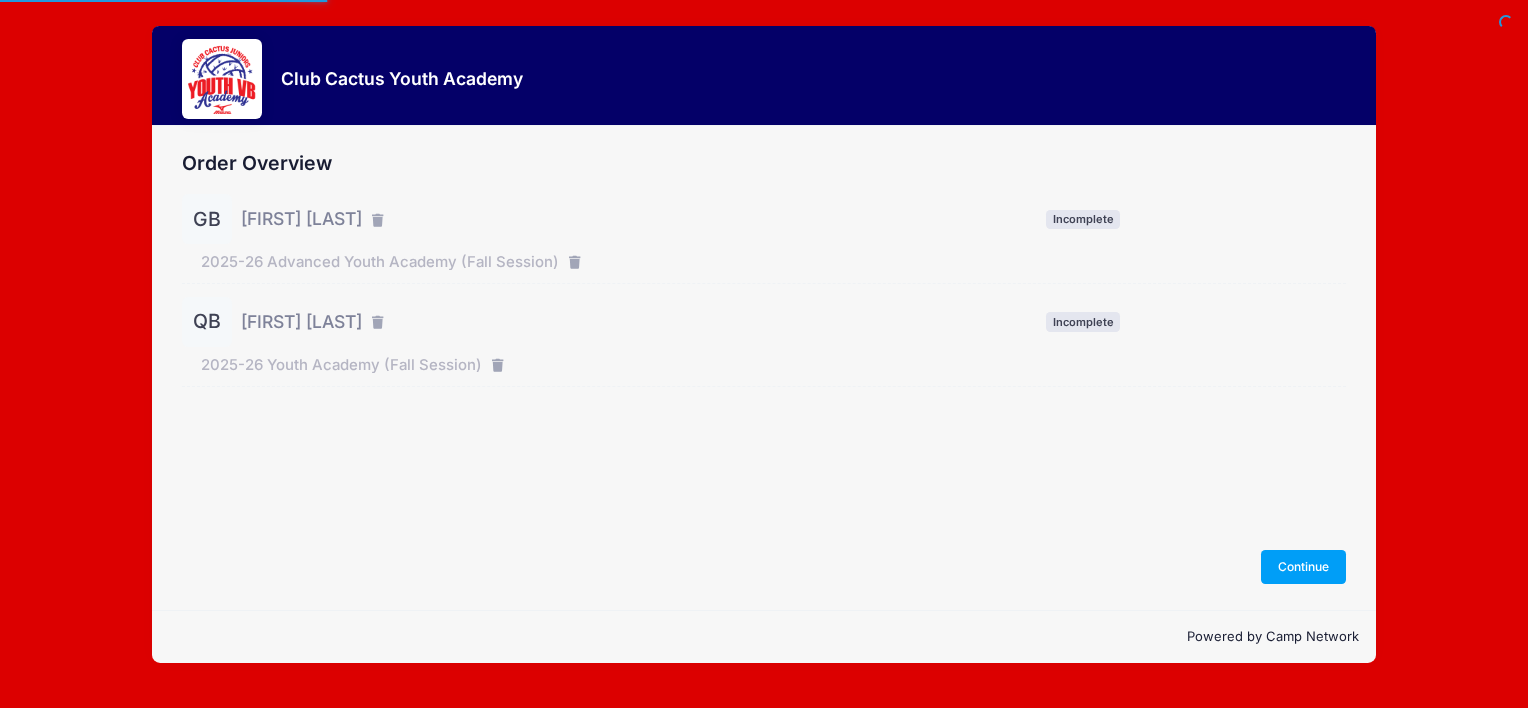 scroll, scrollTop: 0, scrollLeft: 0, axis: both 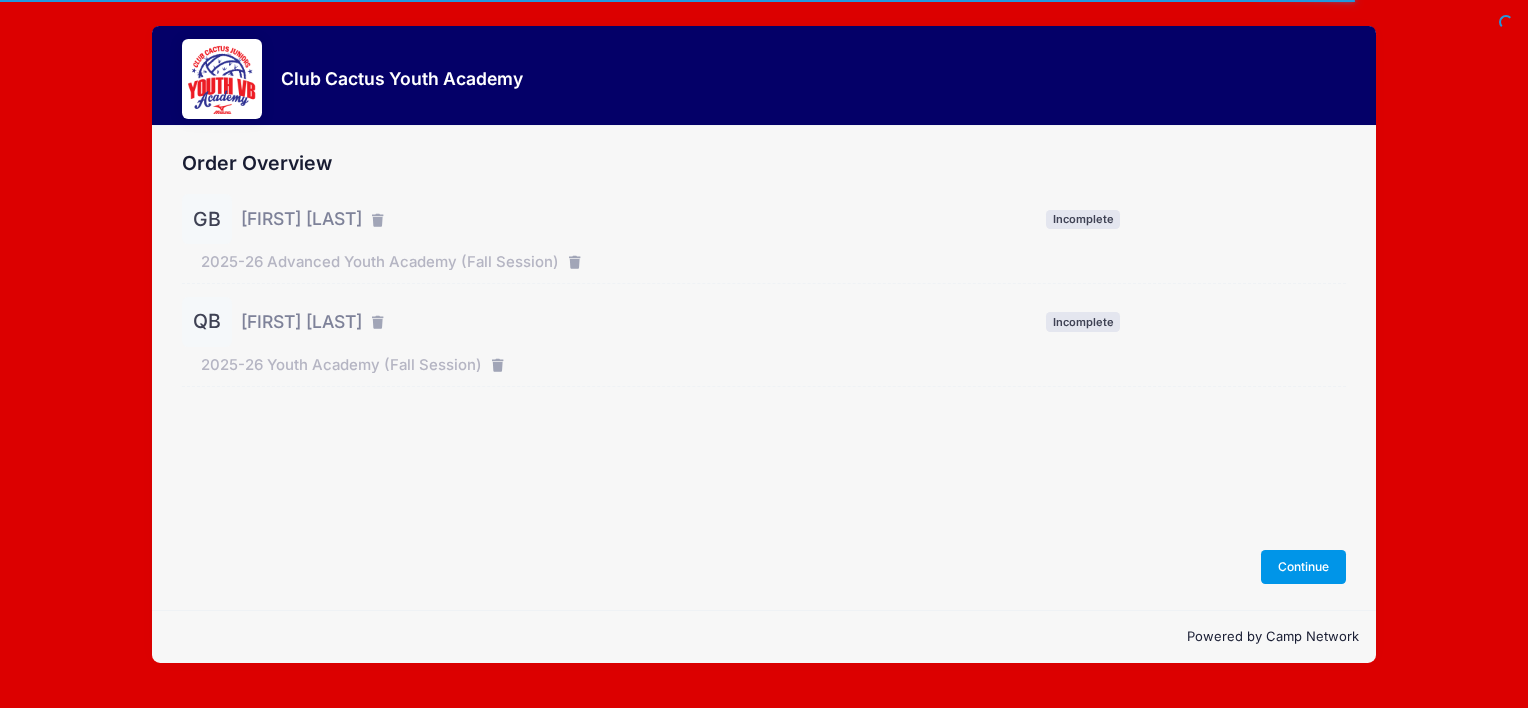 click on "Continue" at bounding box center (1304, 567) 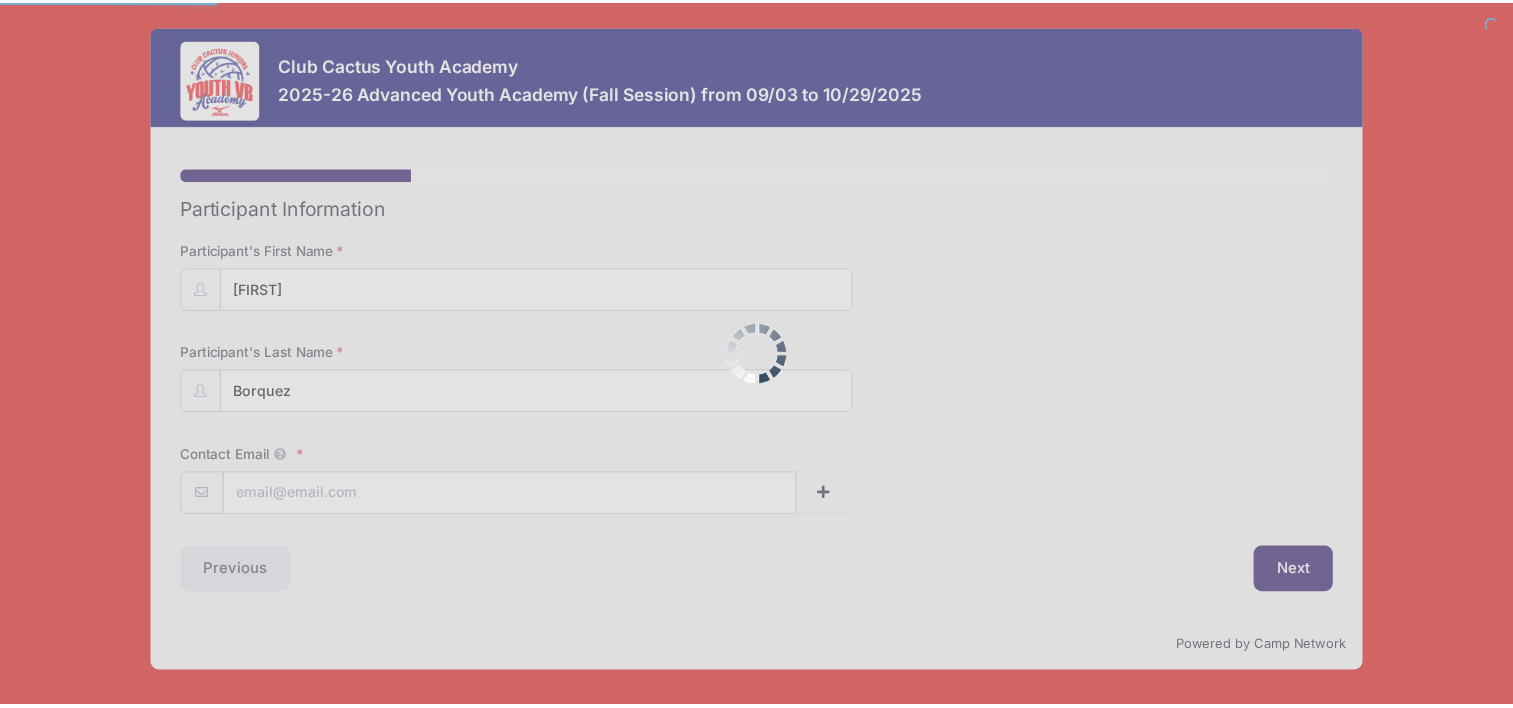 scroll, scrollTop: 0, scrollLeft: 0, axis: both 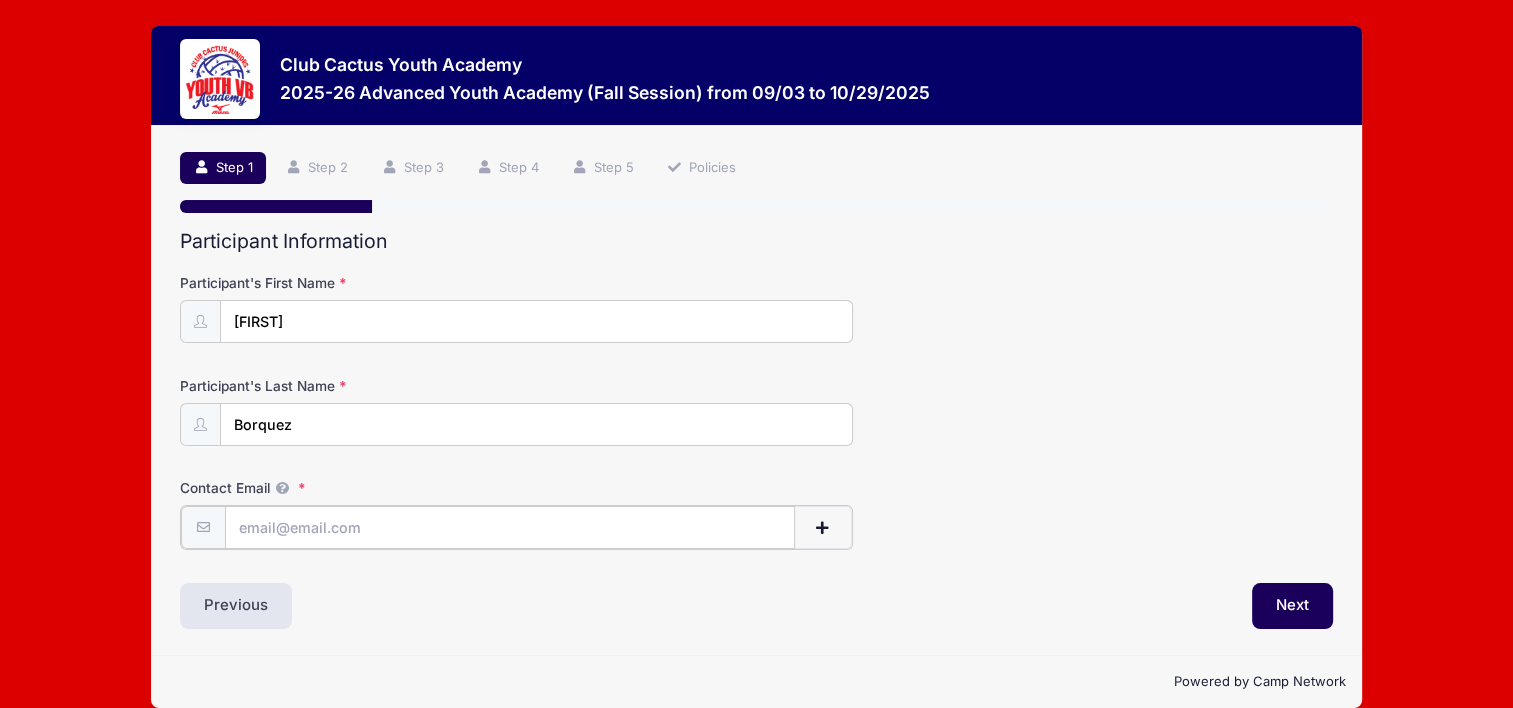 click on "Contact Email" at bounding box center [510, 527] 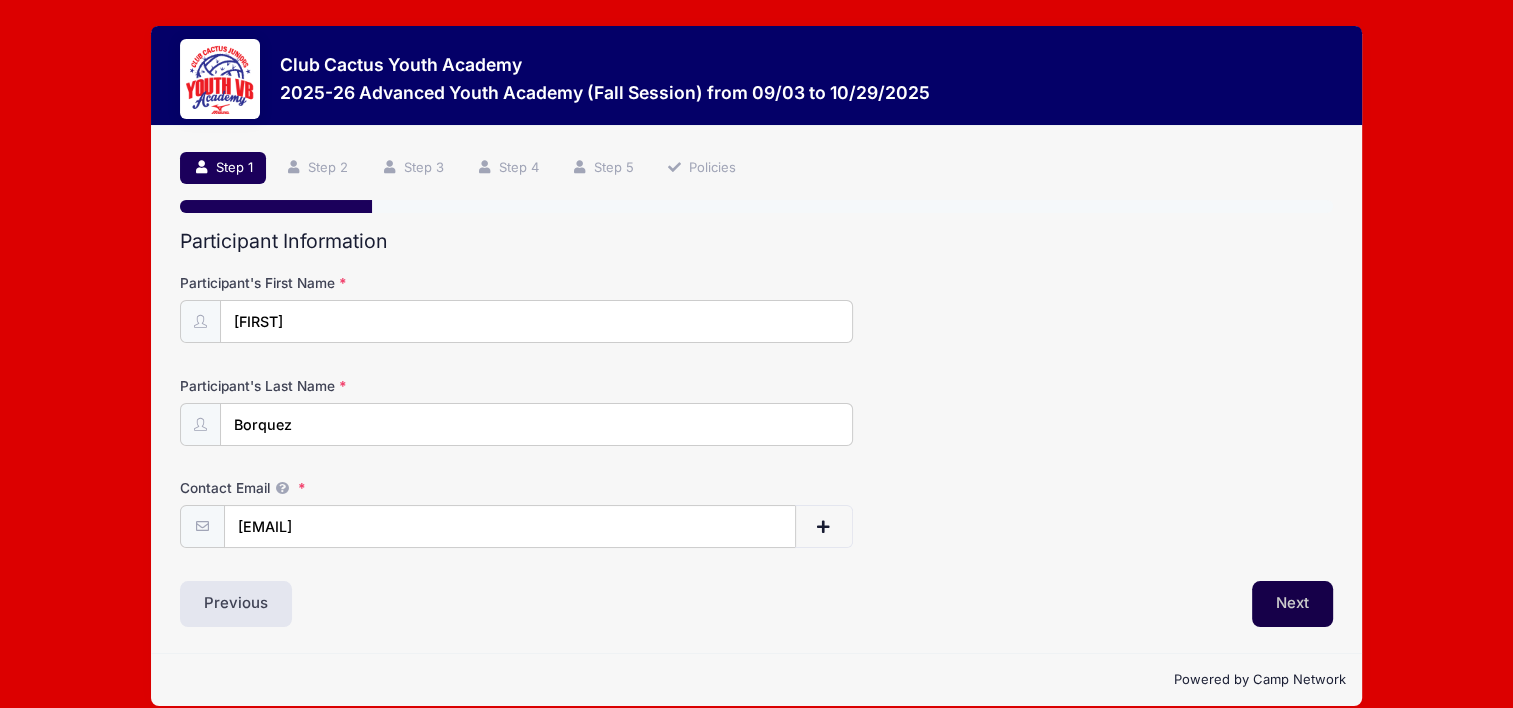 click on "Next" at bounding box center [1292, 604] 